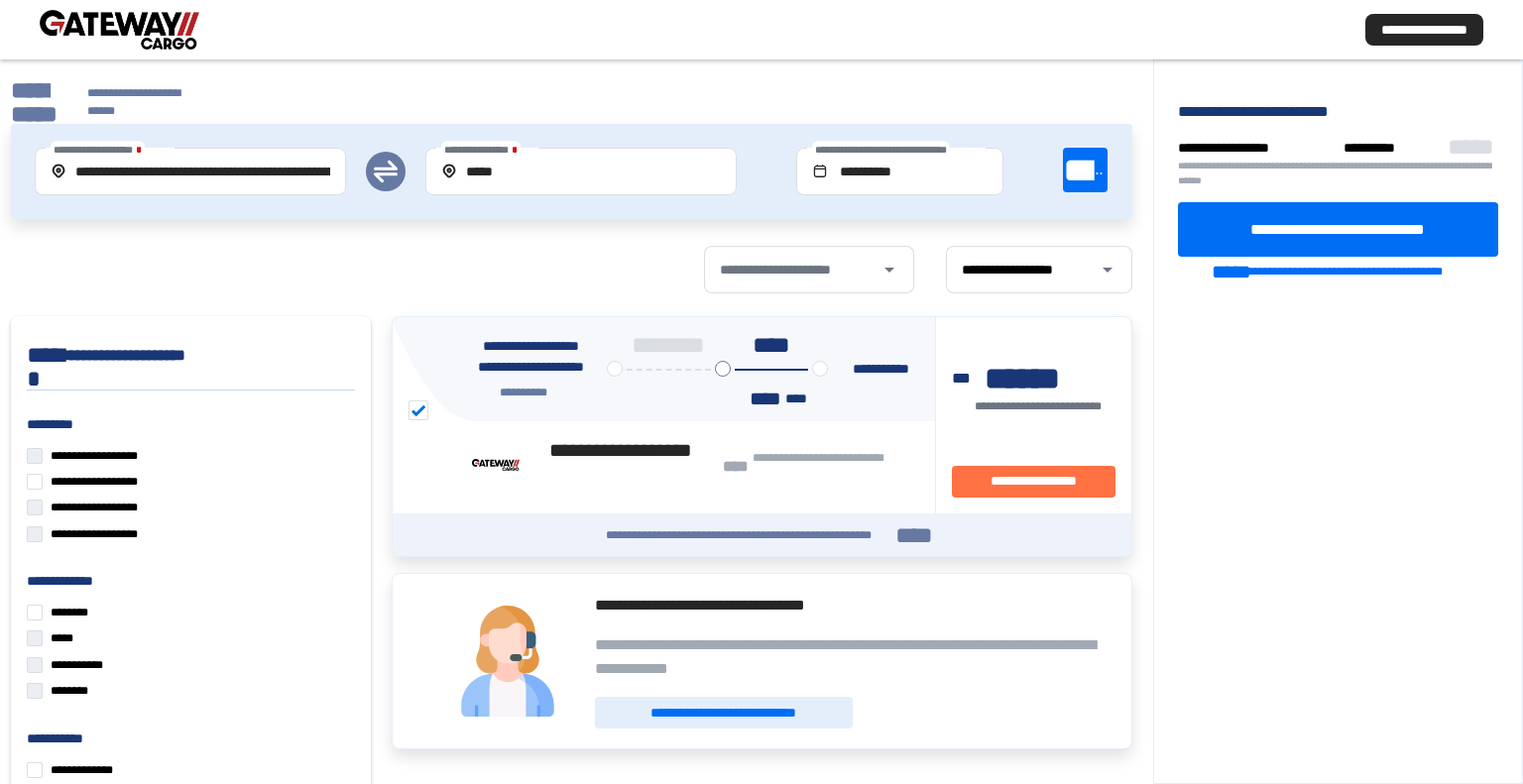 scroll, scrollTop: 26, scrollLeft: 0, axis: vertical 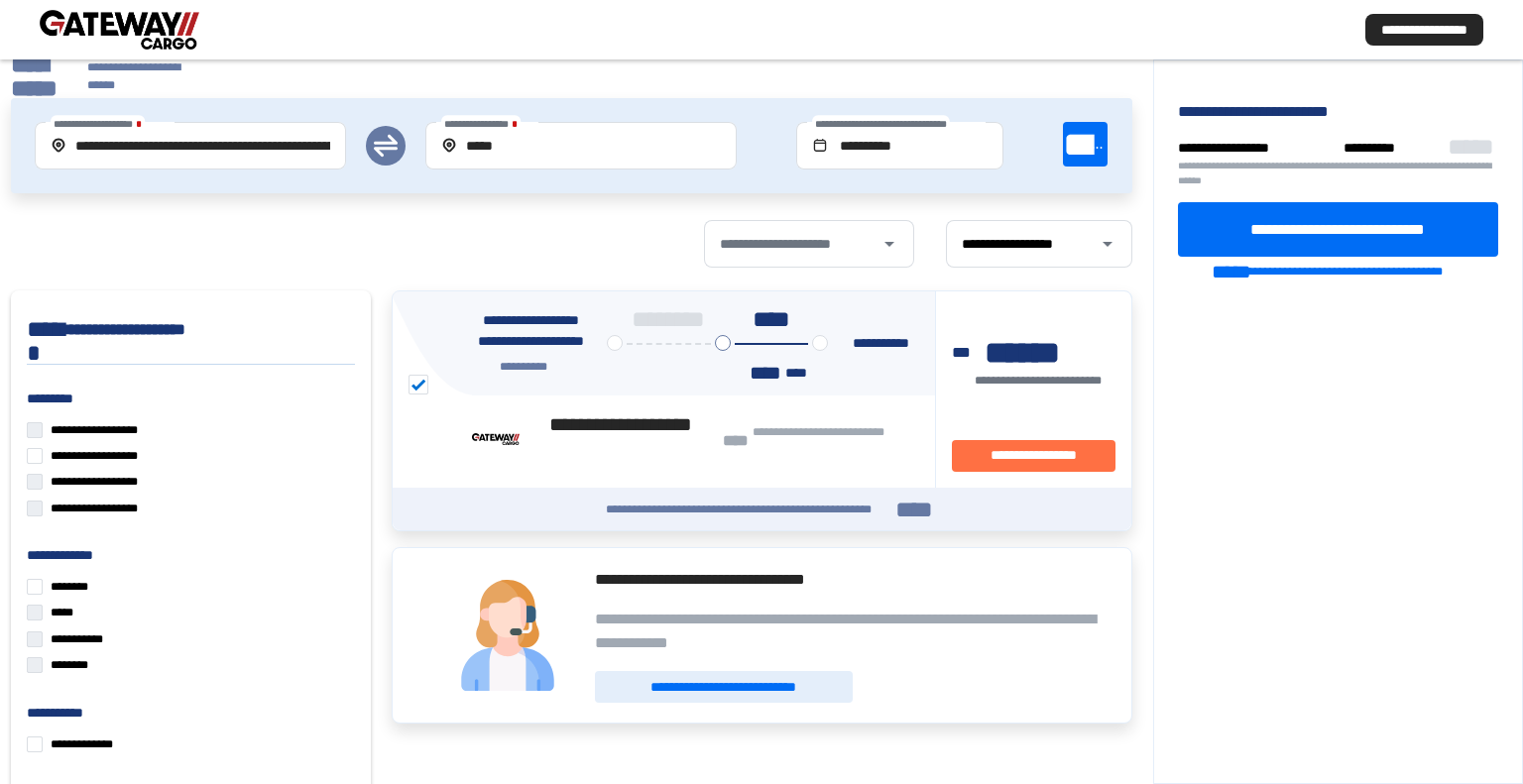 click on "**********" at bounding box center [98, 76] 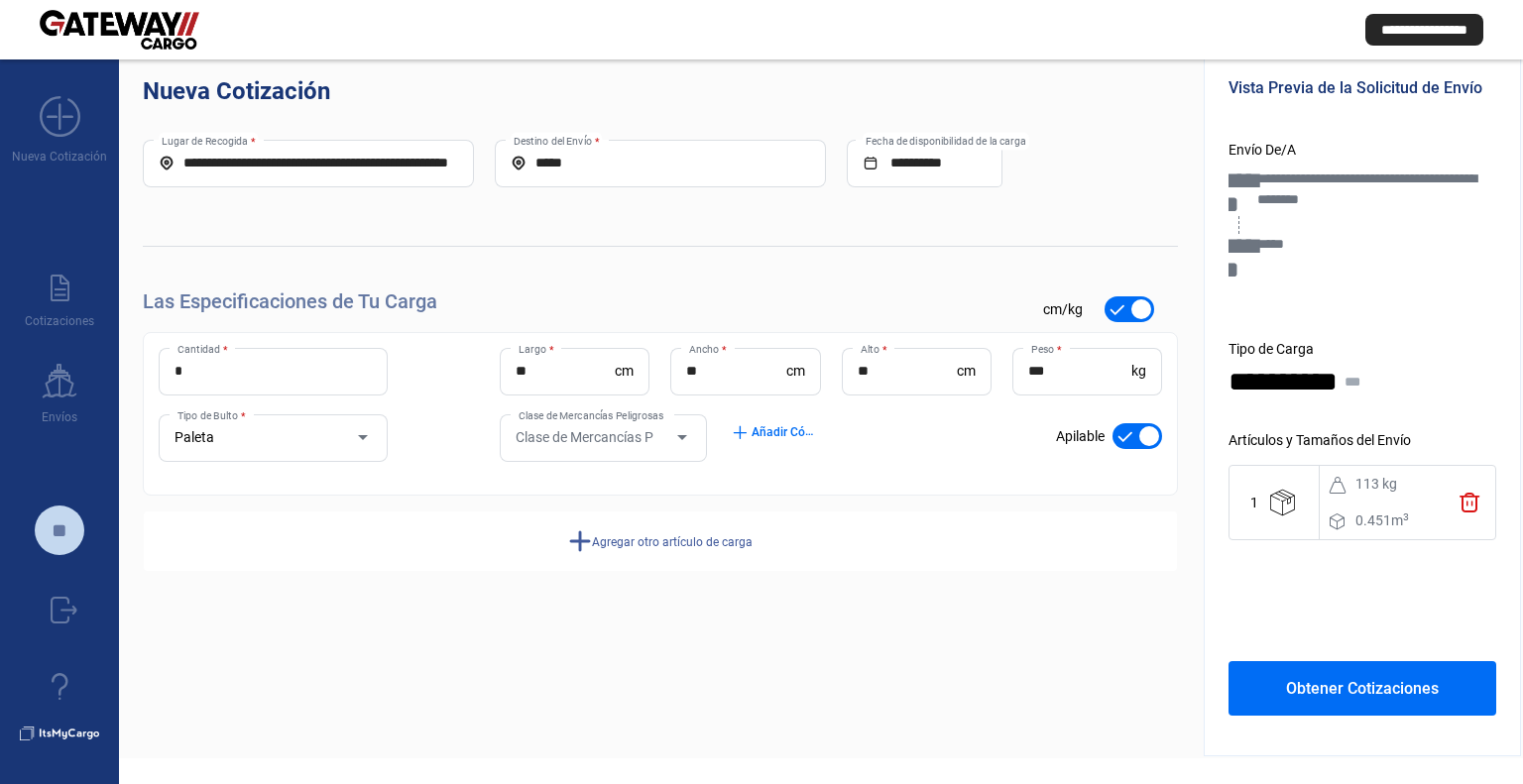 click on "**********" at bounding box center (308, 163) 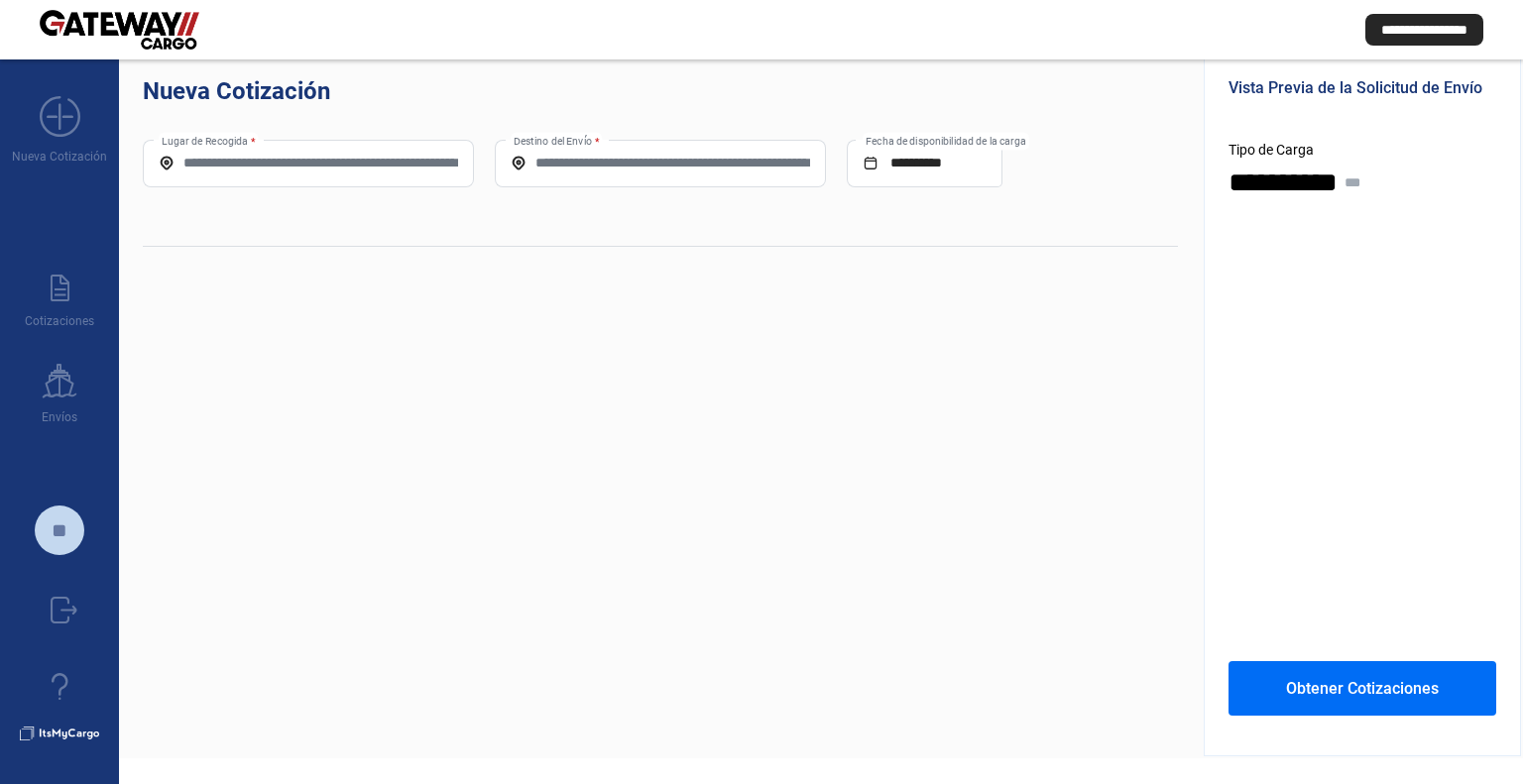 click on "Lugar de Recogida *" at bounding box center [308, 163] 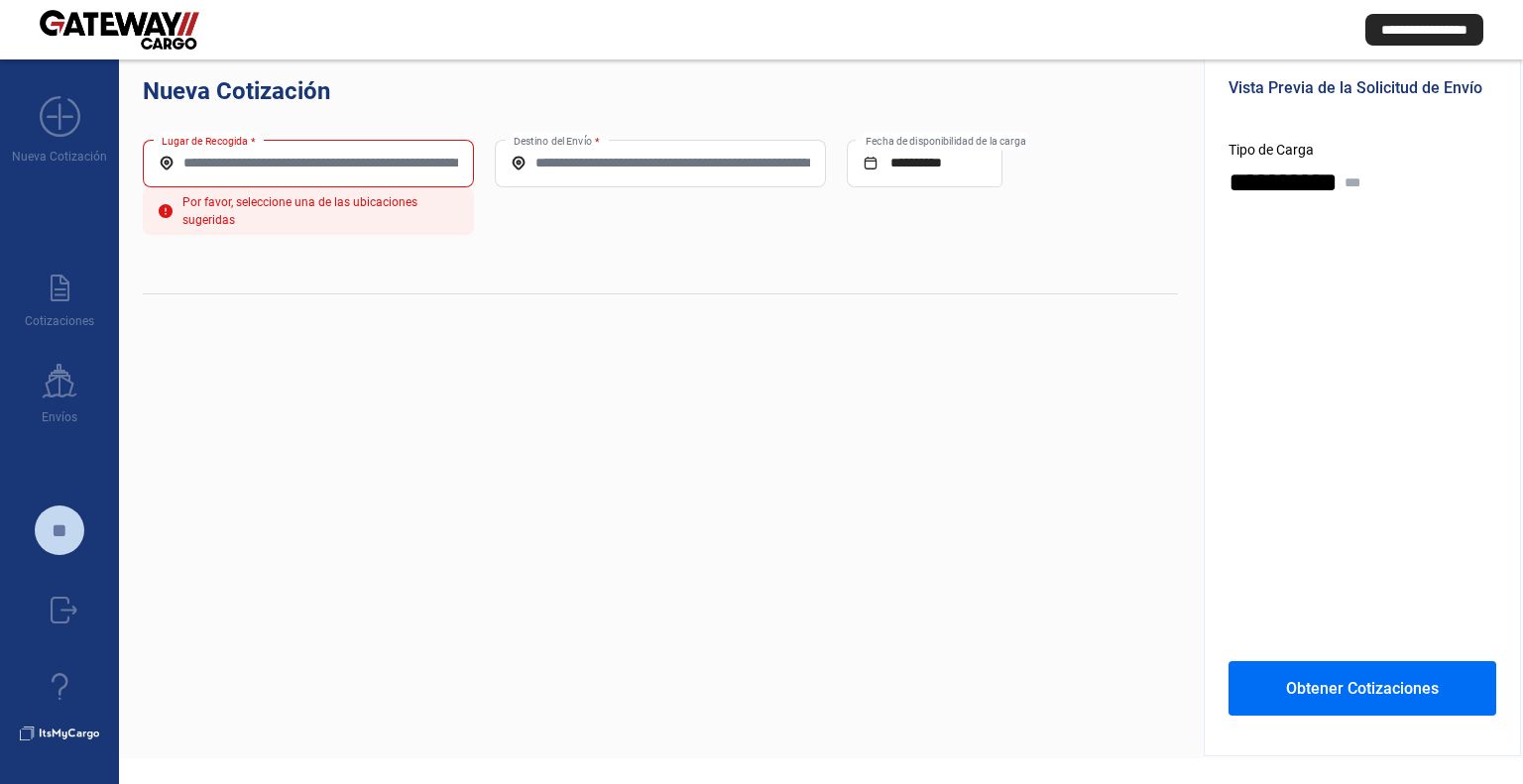 click on "Lugar de Recogida *" at bounding box center [308, 163] 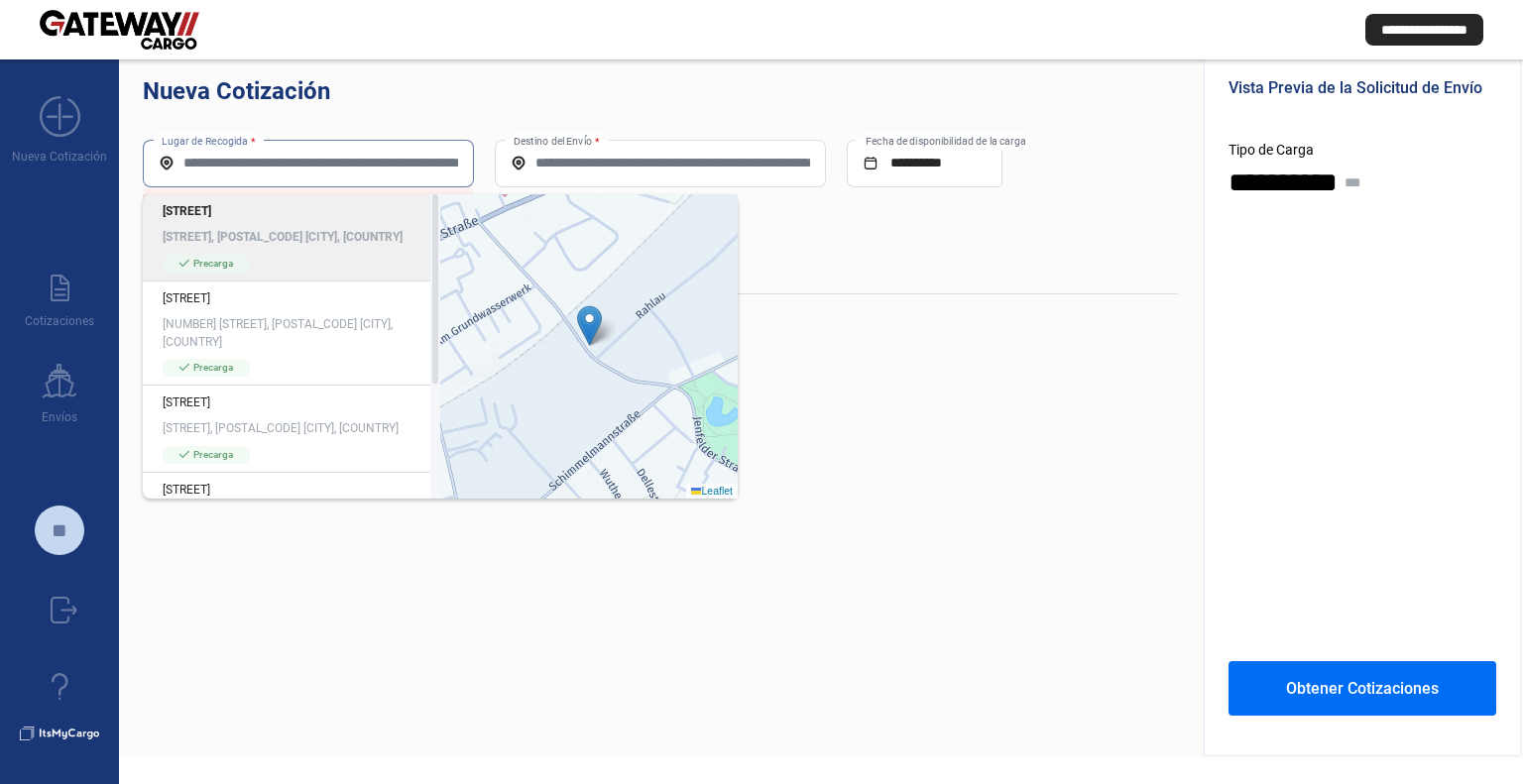 paste on "**********" 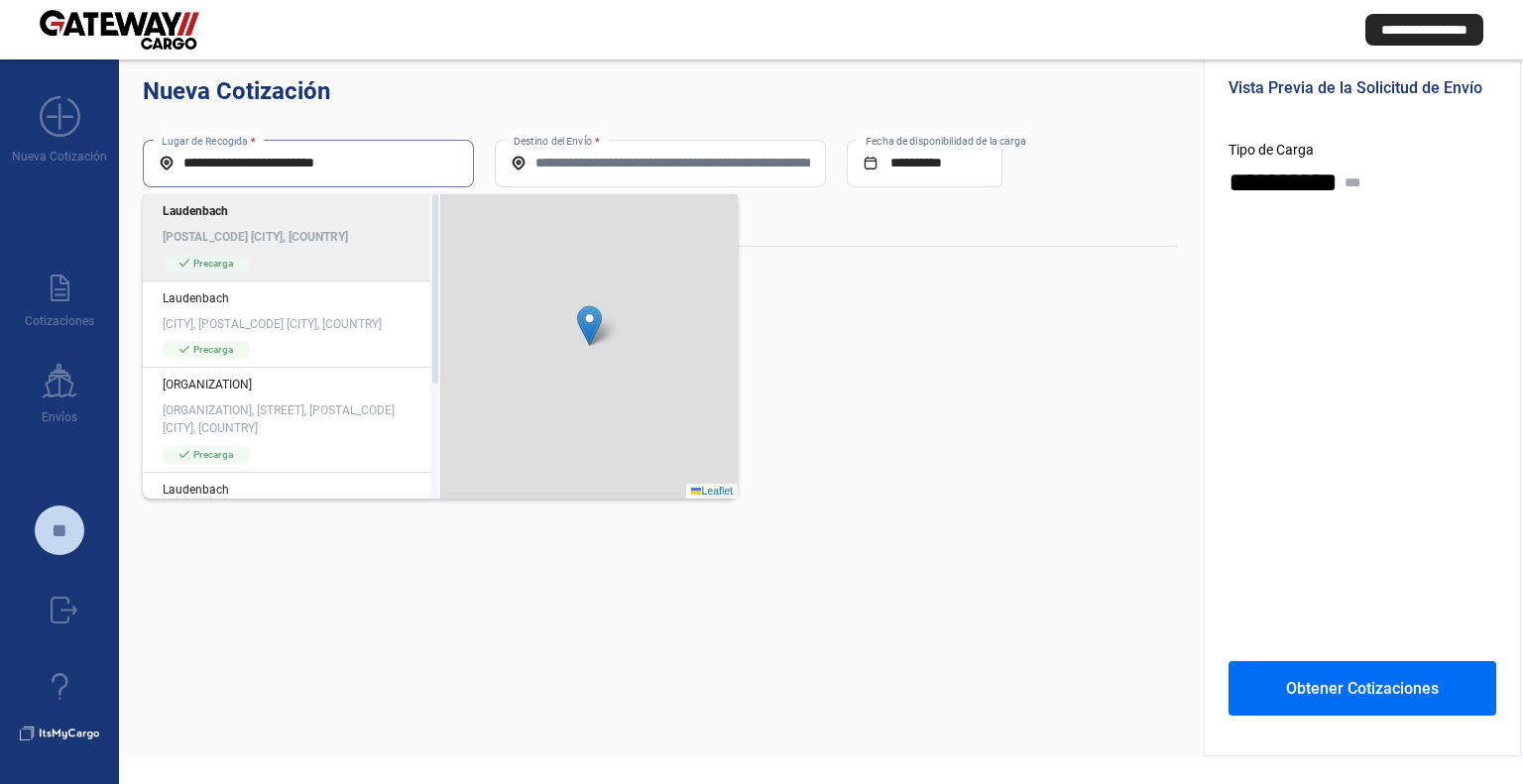 type on "**********" 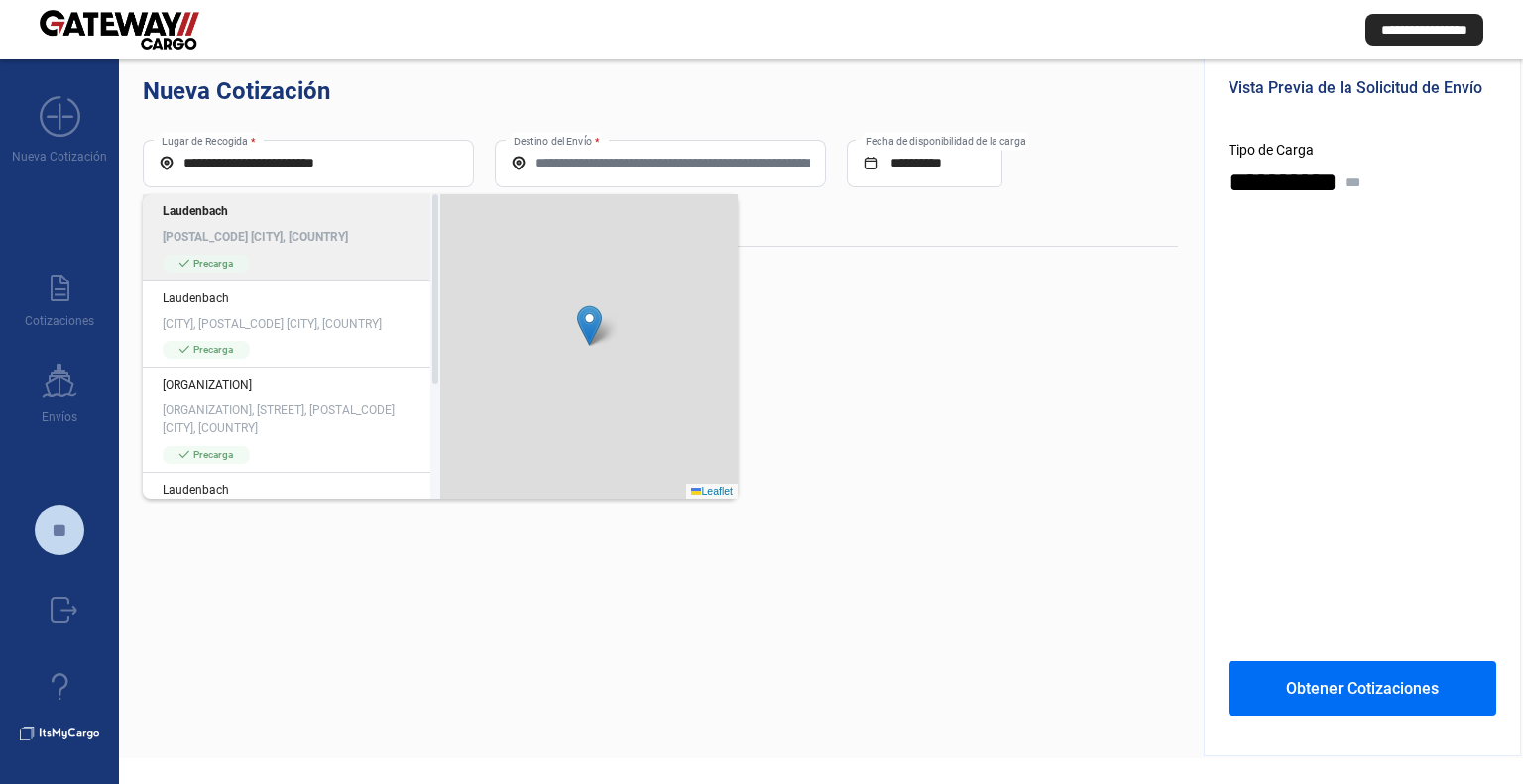 click on "[POSTAL_CODE] [CITY], [COUNTRY]" at bounding box center [292, 237] 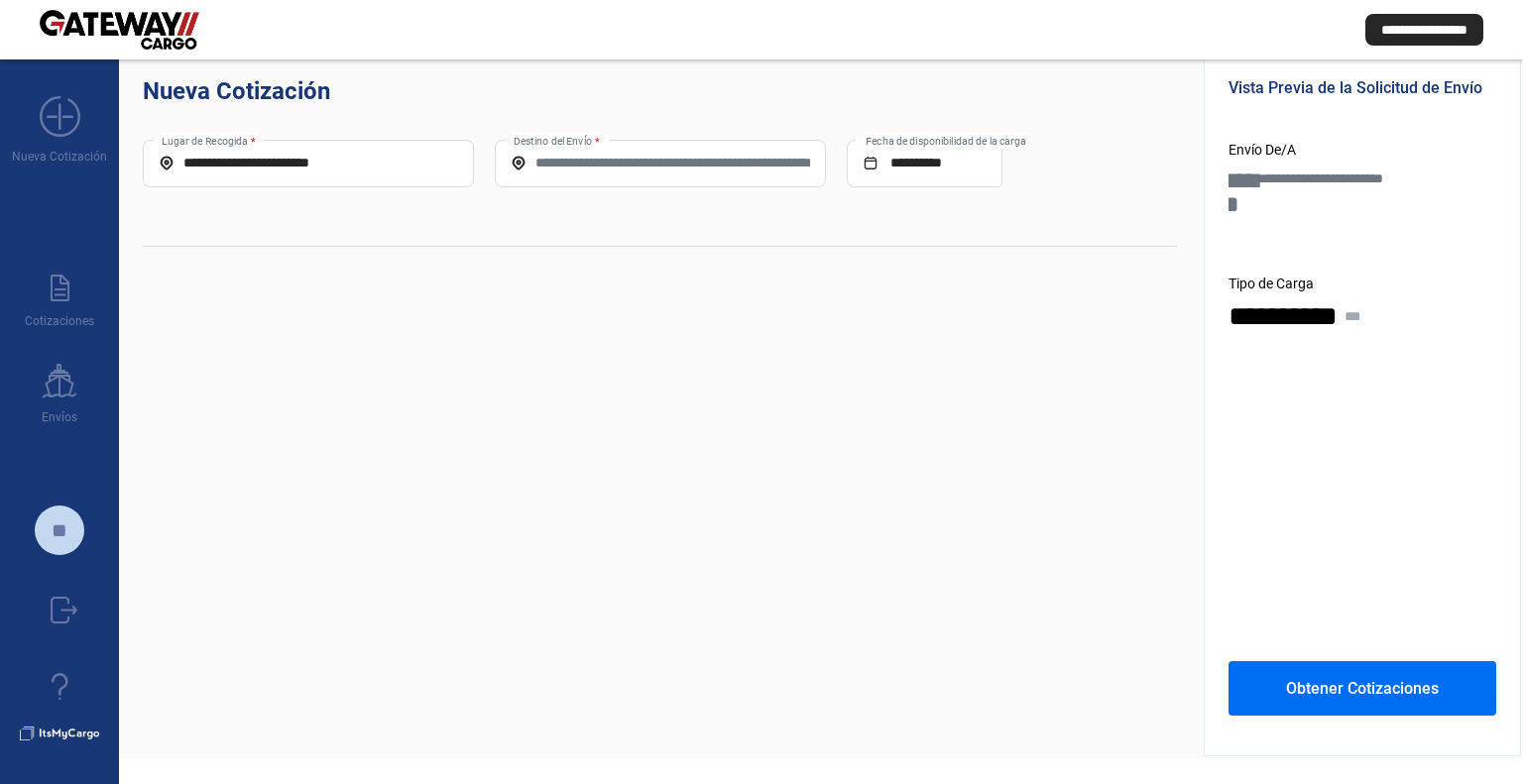 click on "Destino del Envío *" at bounding box center [660, 163] 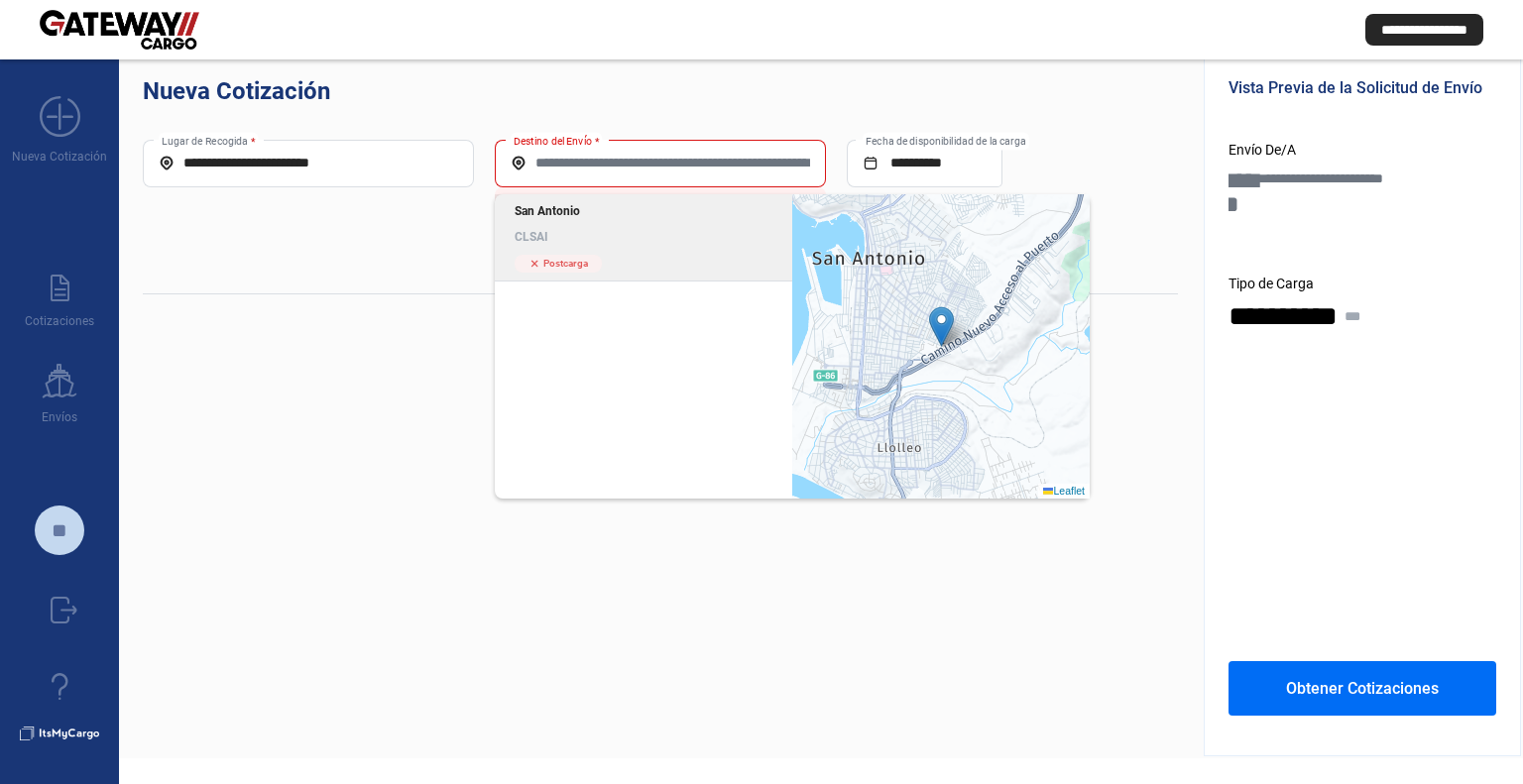 click on "CLSAI" at bounding box center [644, 237] 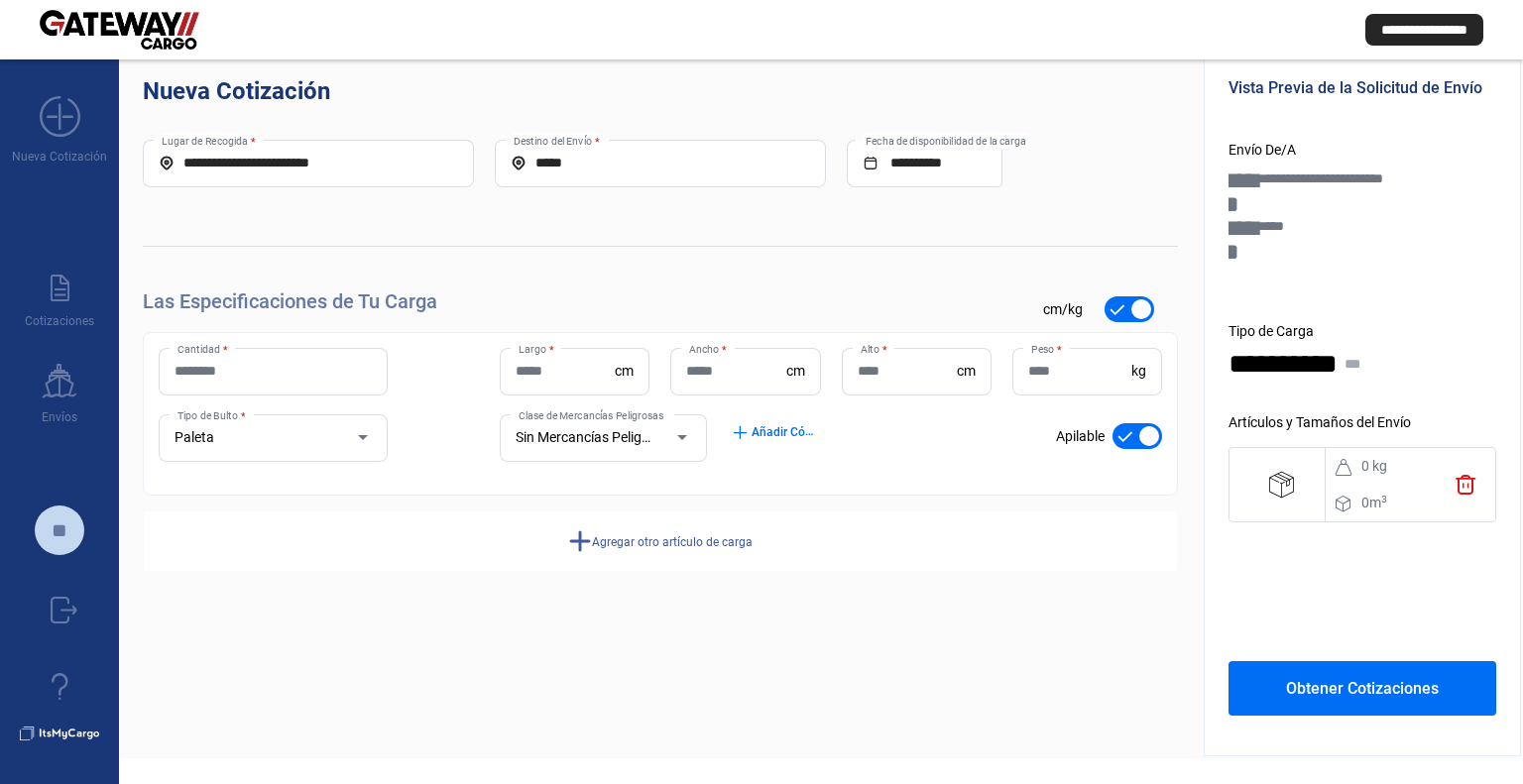 click on "Cantidad *" at bounding box center (273, 371) 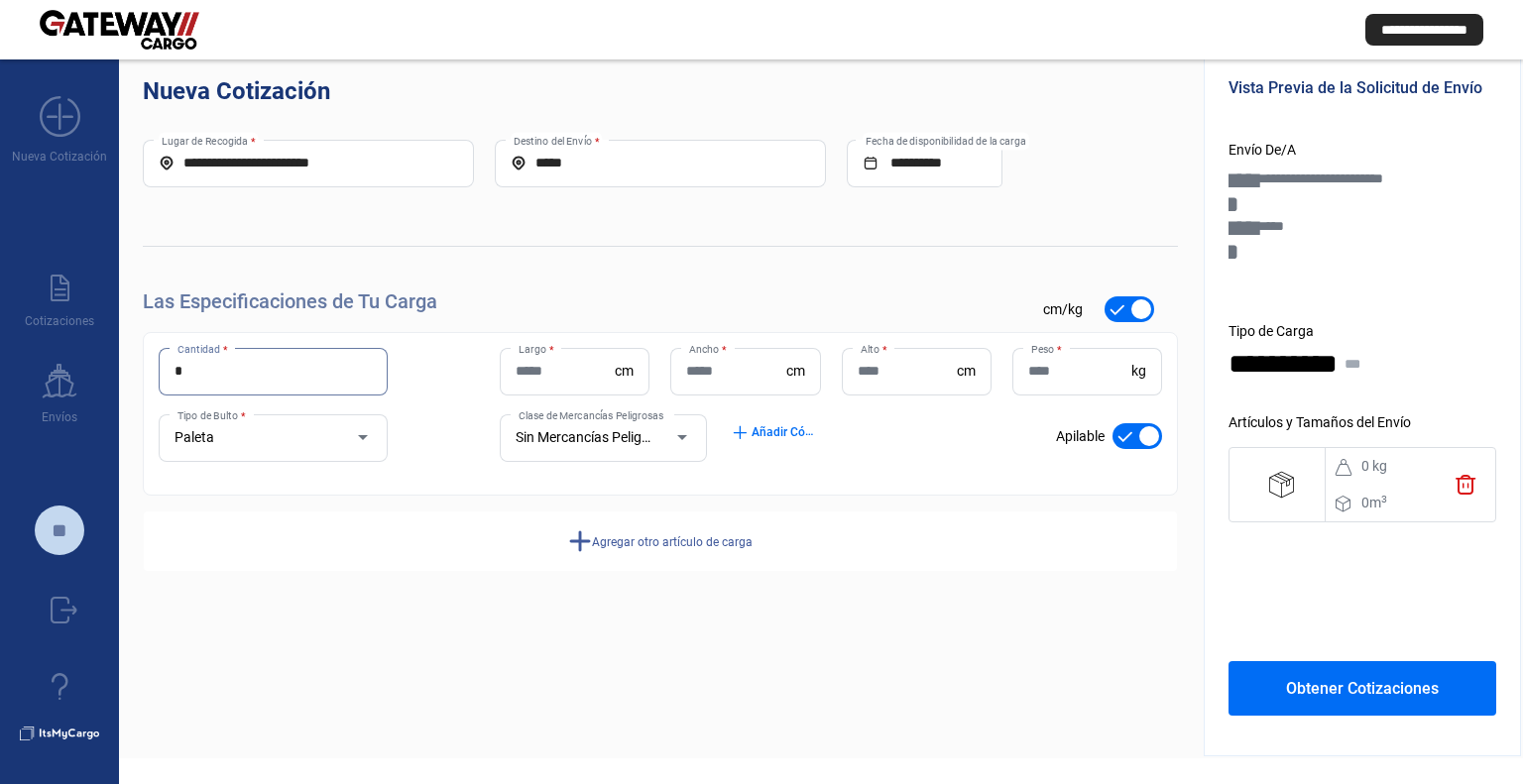 type on "*" 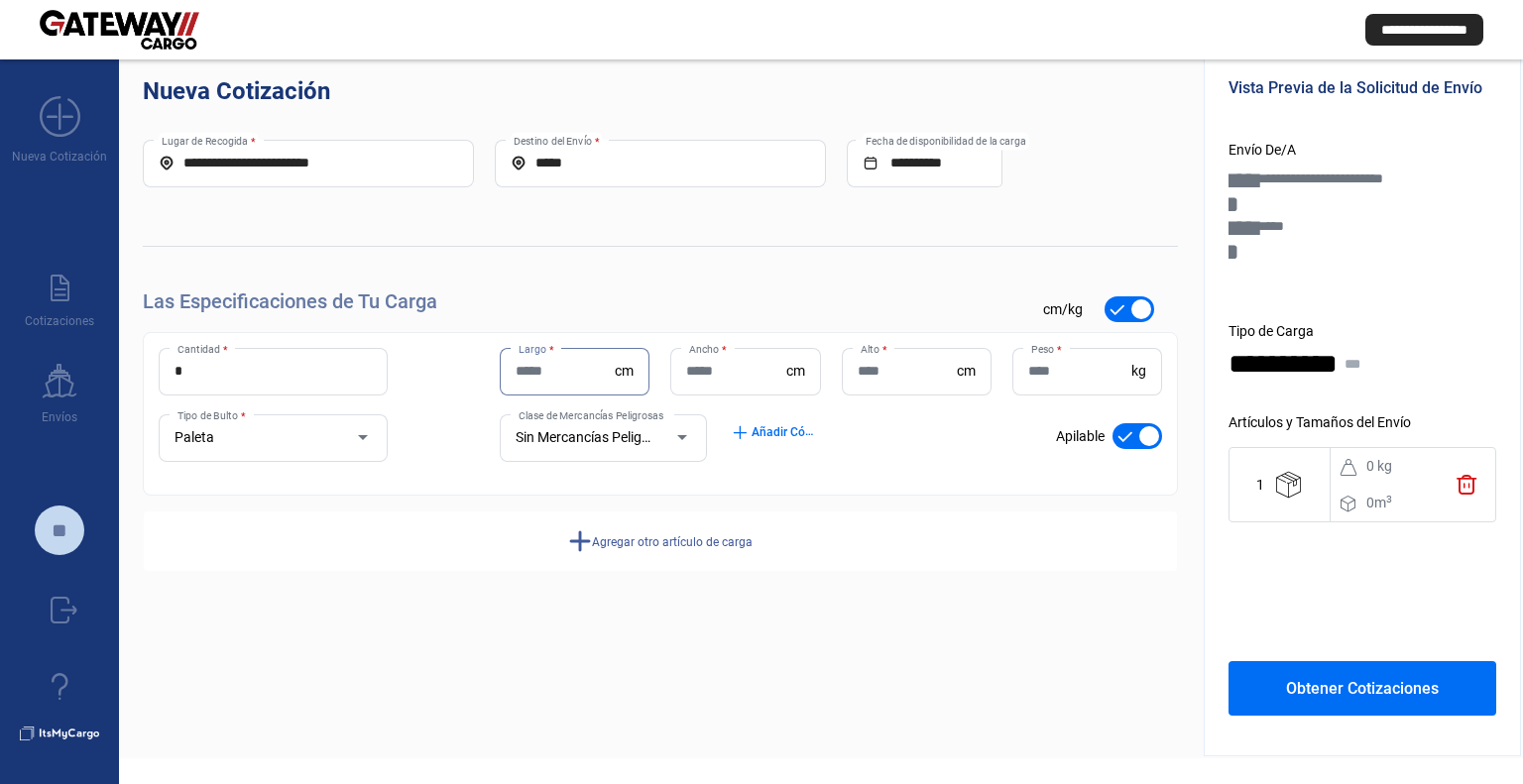 click on "Largo  *" at bounding box center (565, 371) 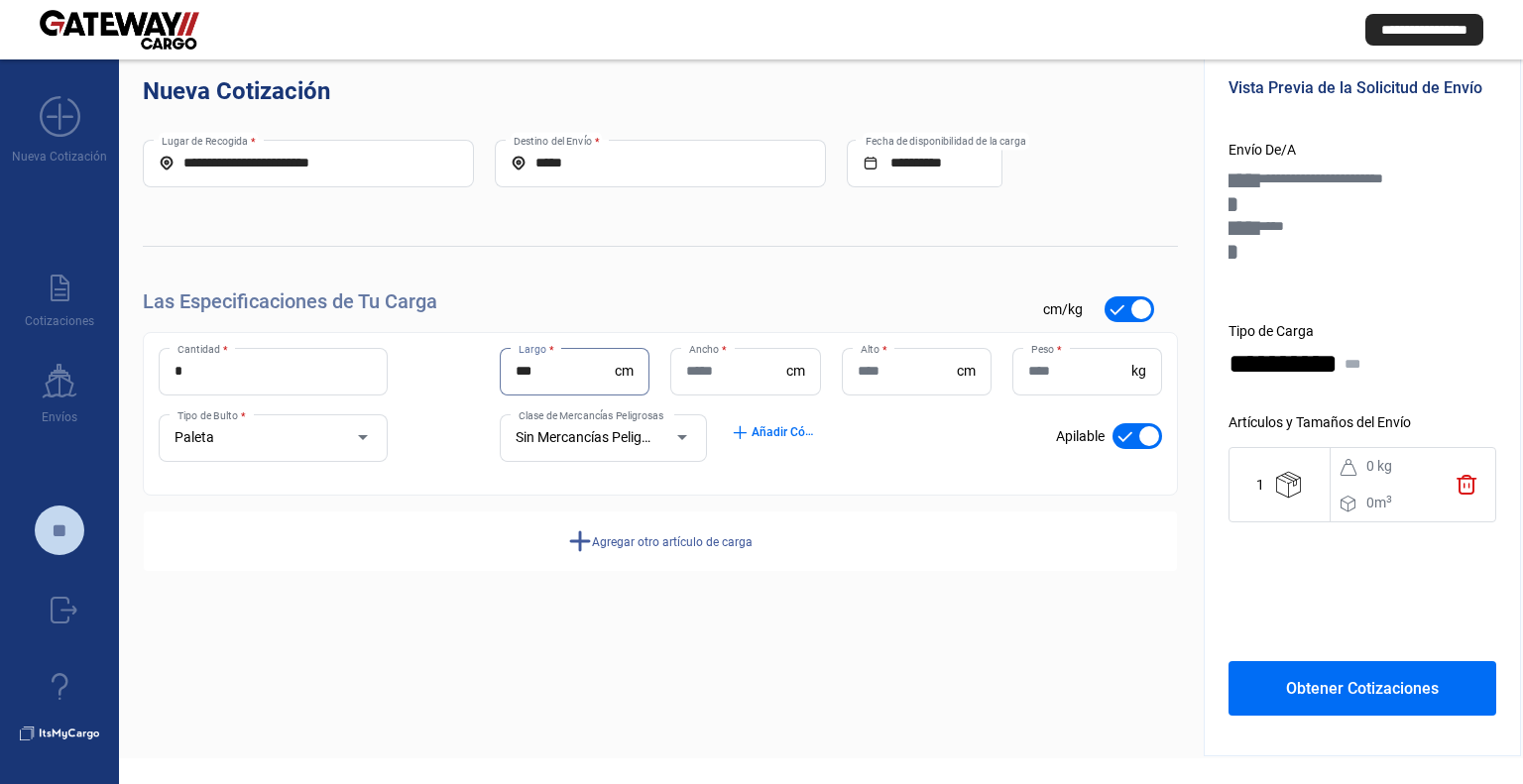 type on "***" 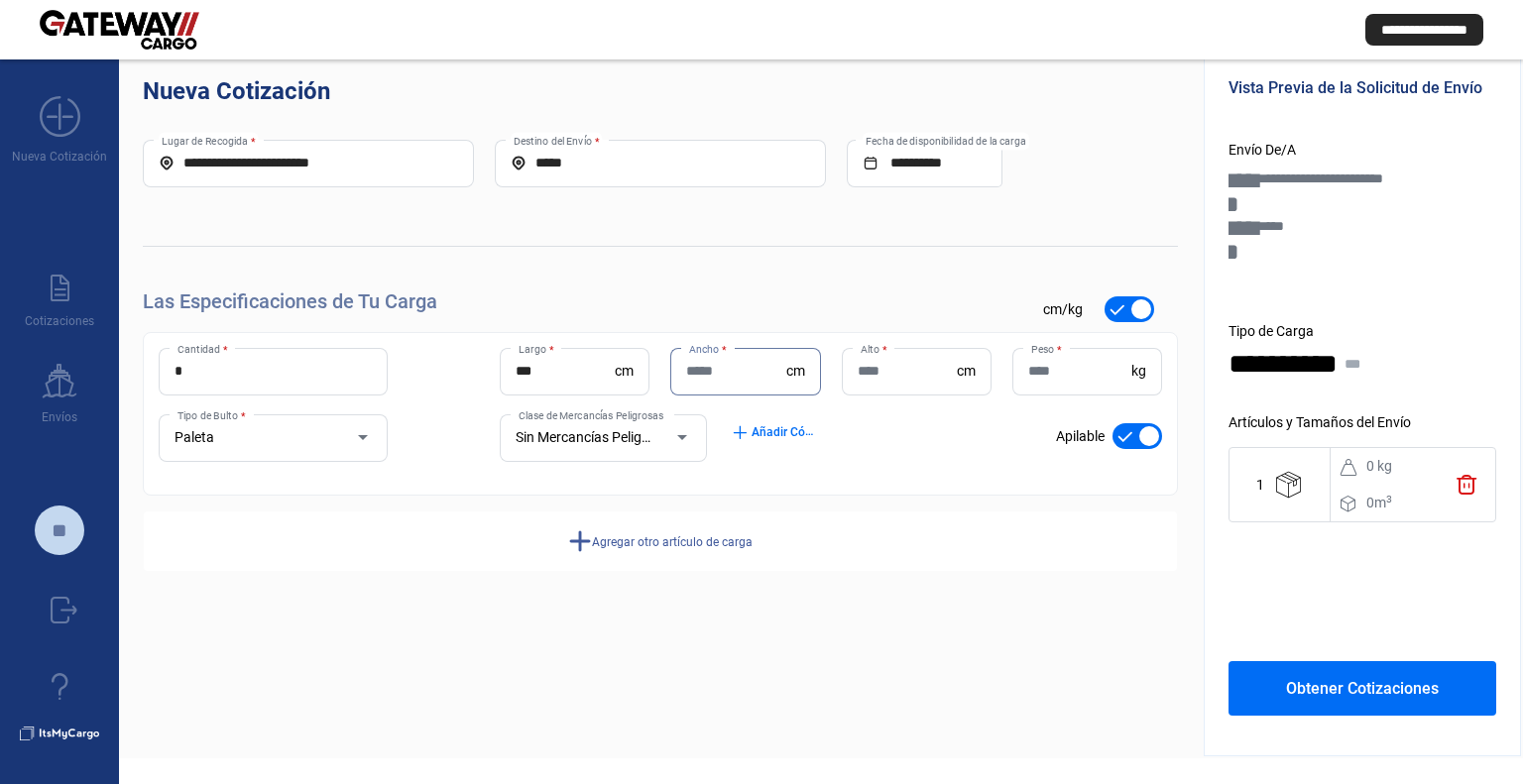 click on "Ancho  *" at bounding box center [736, 371] 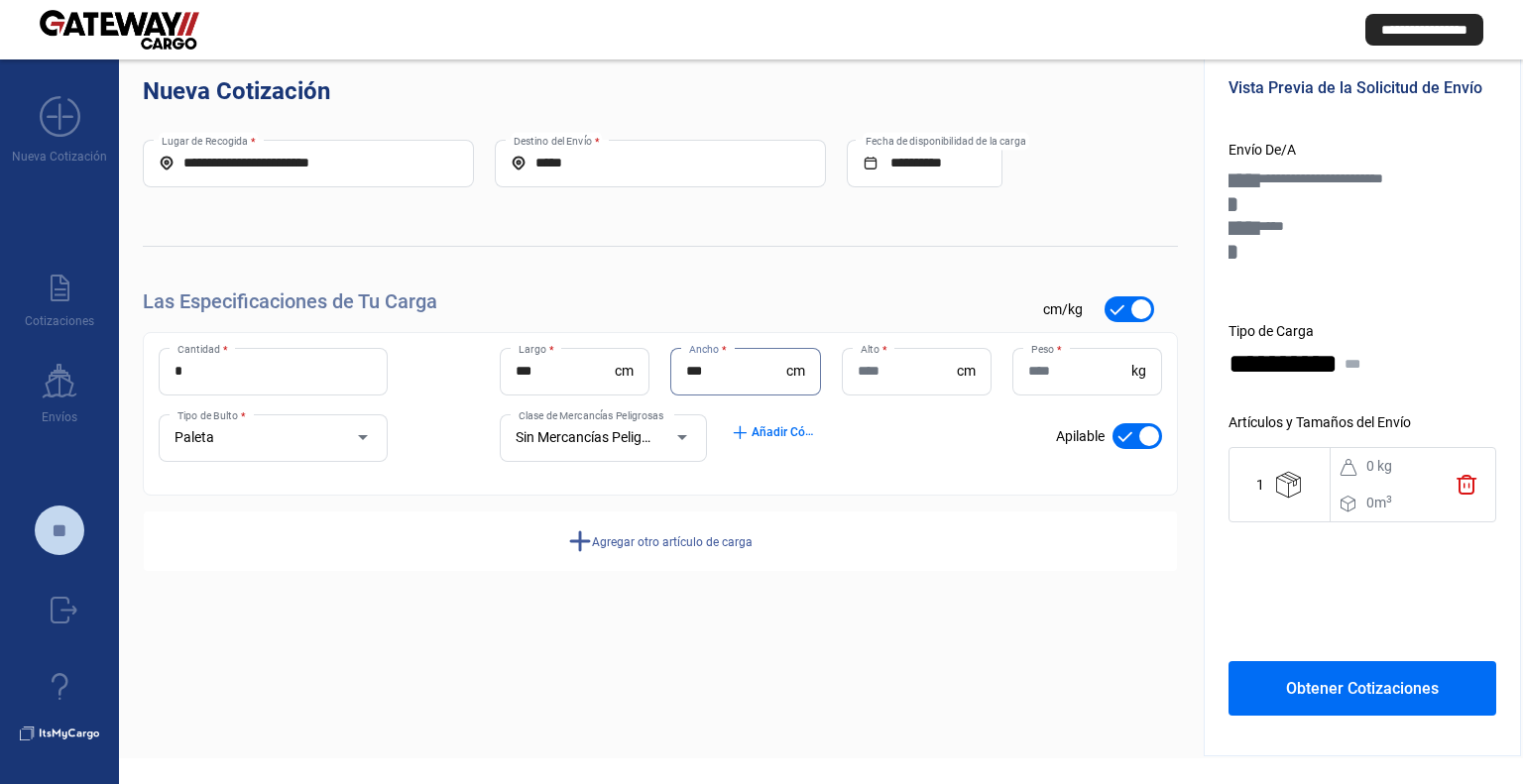 type on "***" 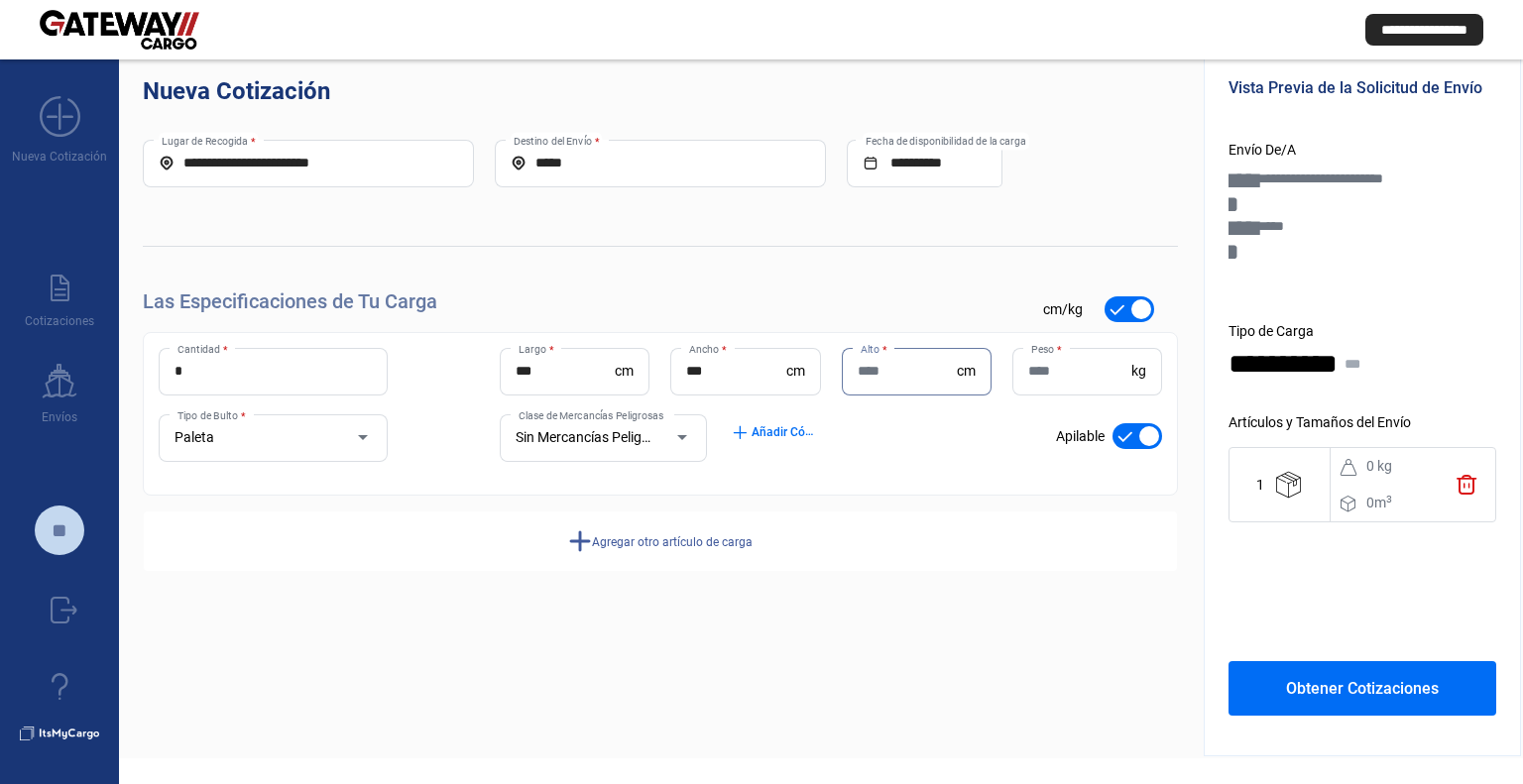 click on "Alto  *" at bounding box center [907, 371] 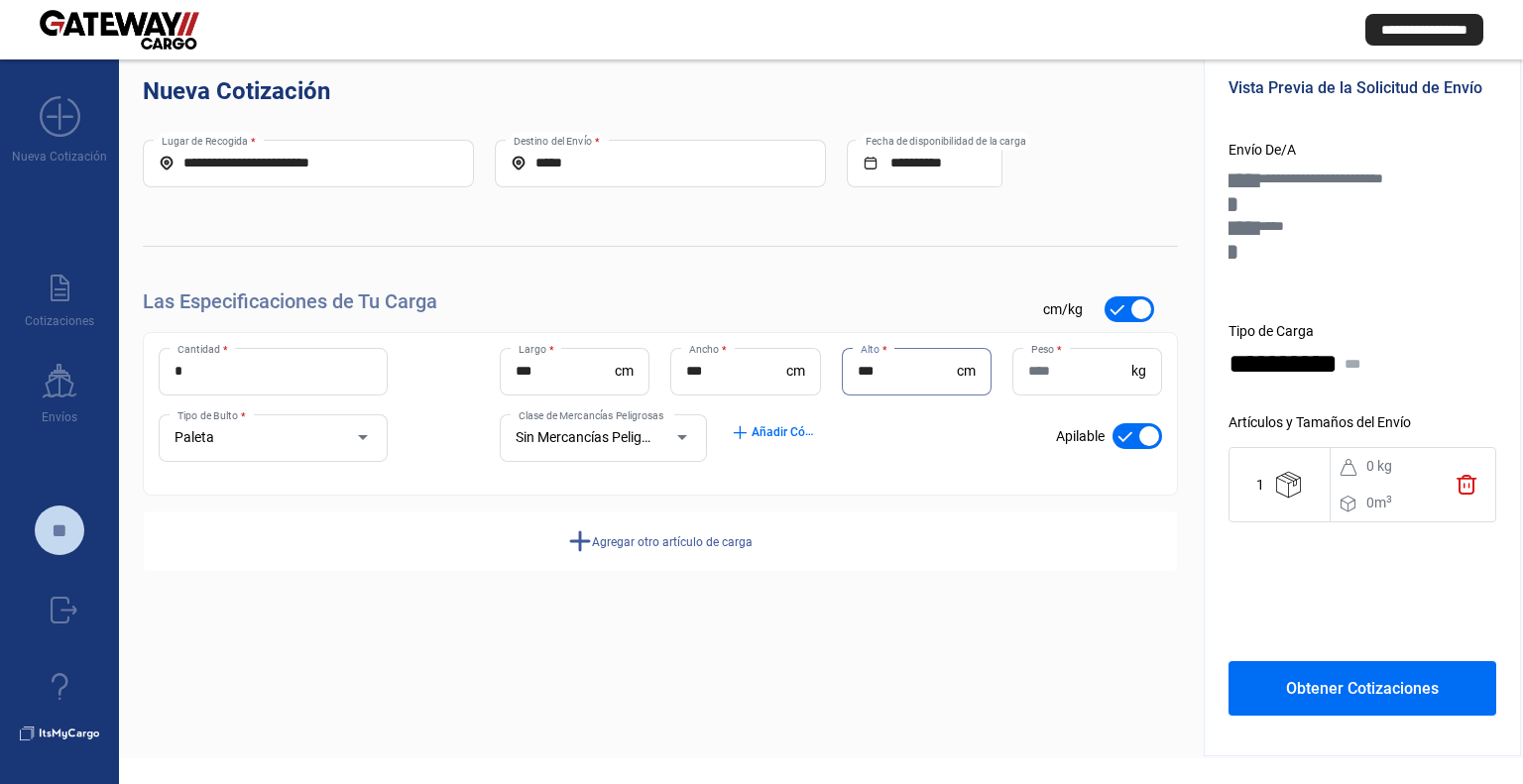 type on "***" 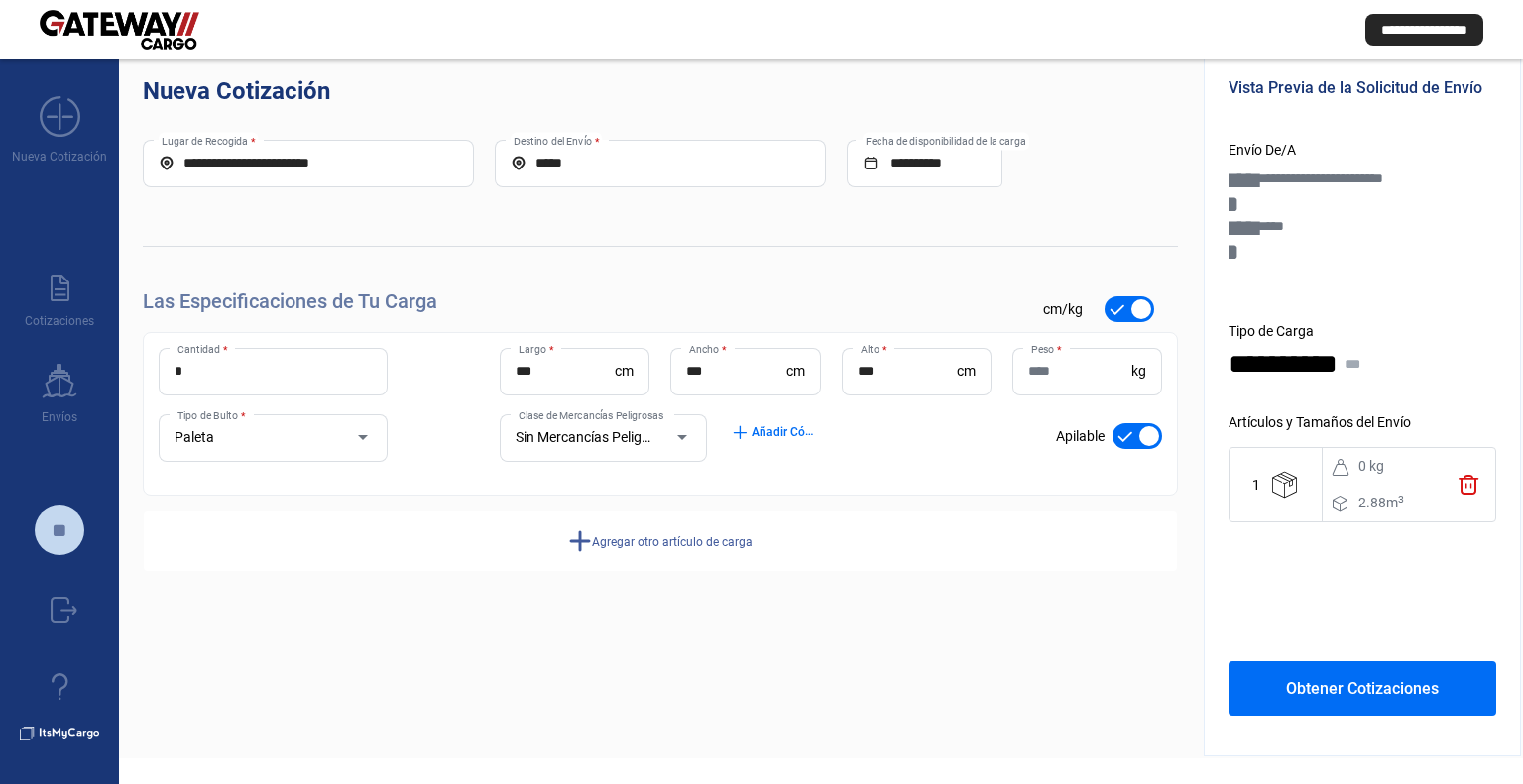 click on "**********" at bounding box center (660, 395) 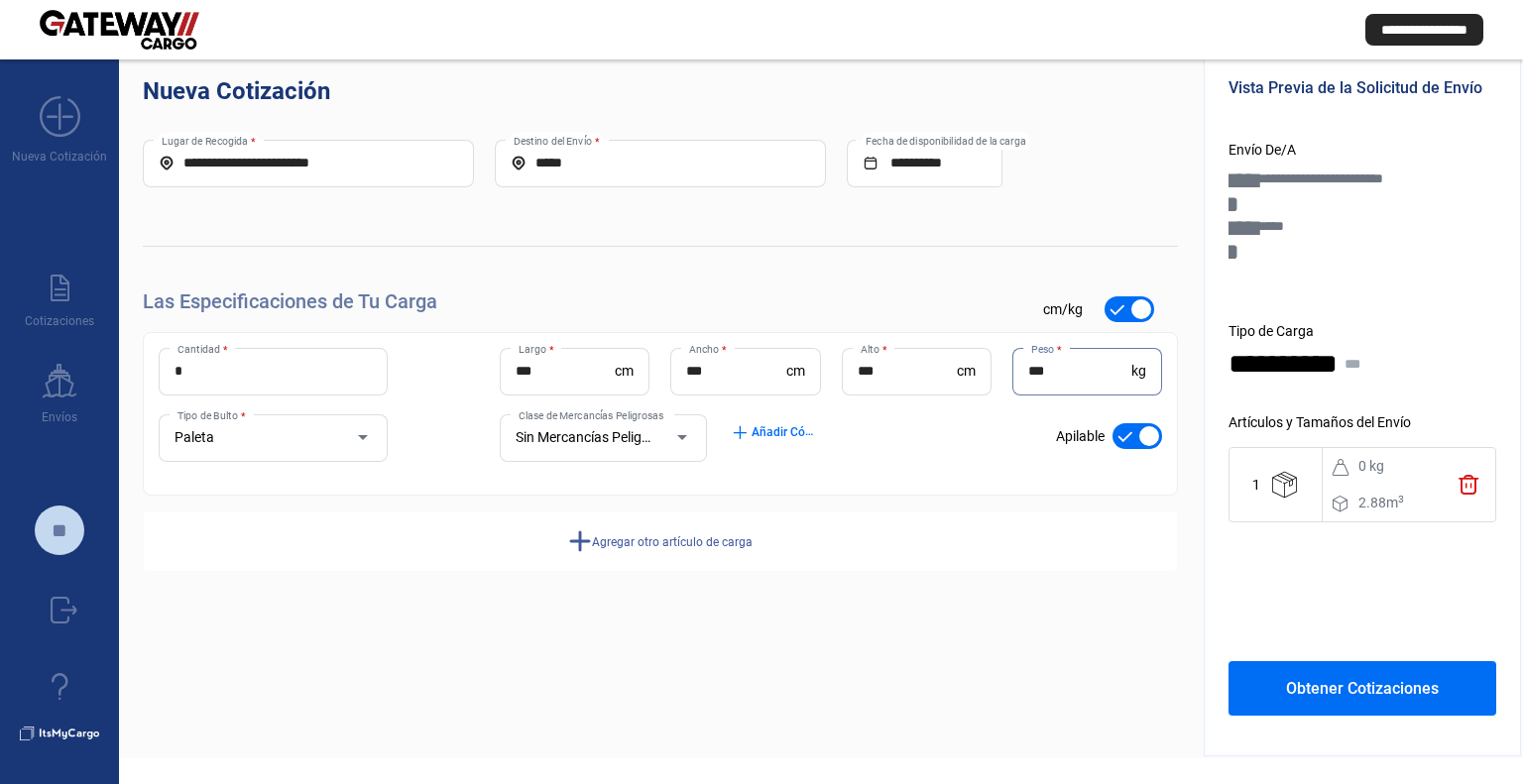 type on "***" 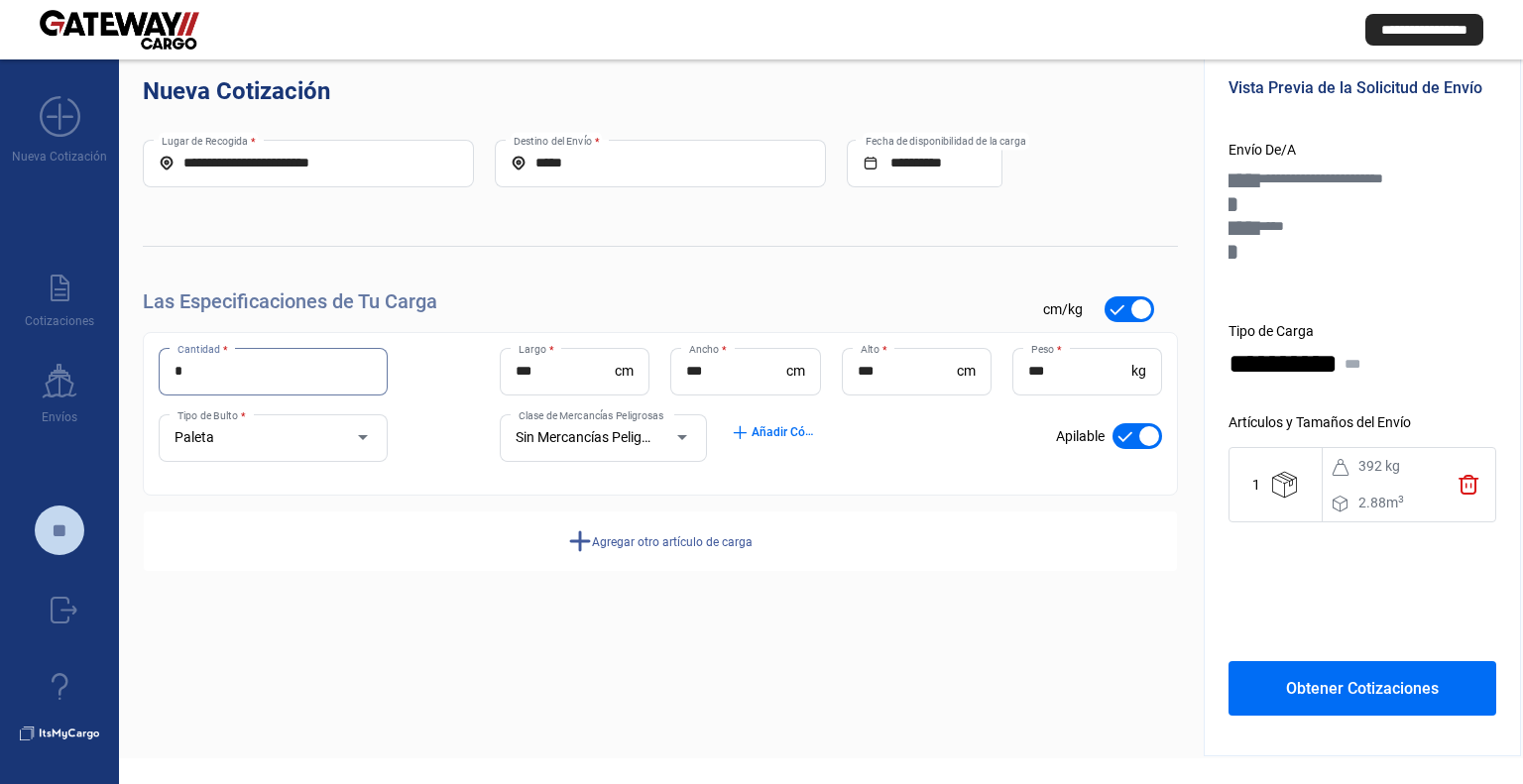 drag, startPoint x: 243, startPoint y: 364, endPoint x: 161, endPoint y: 362, distance: 82.02439 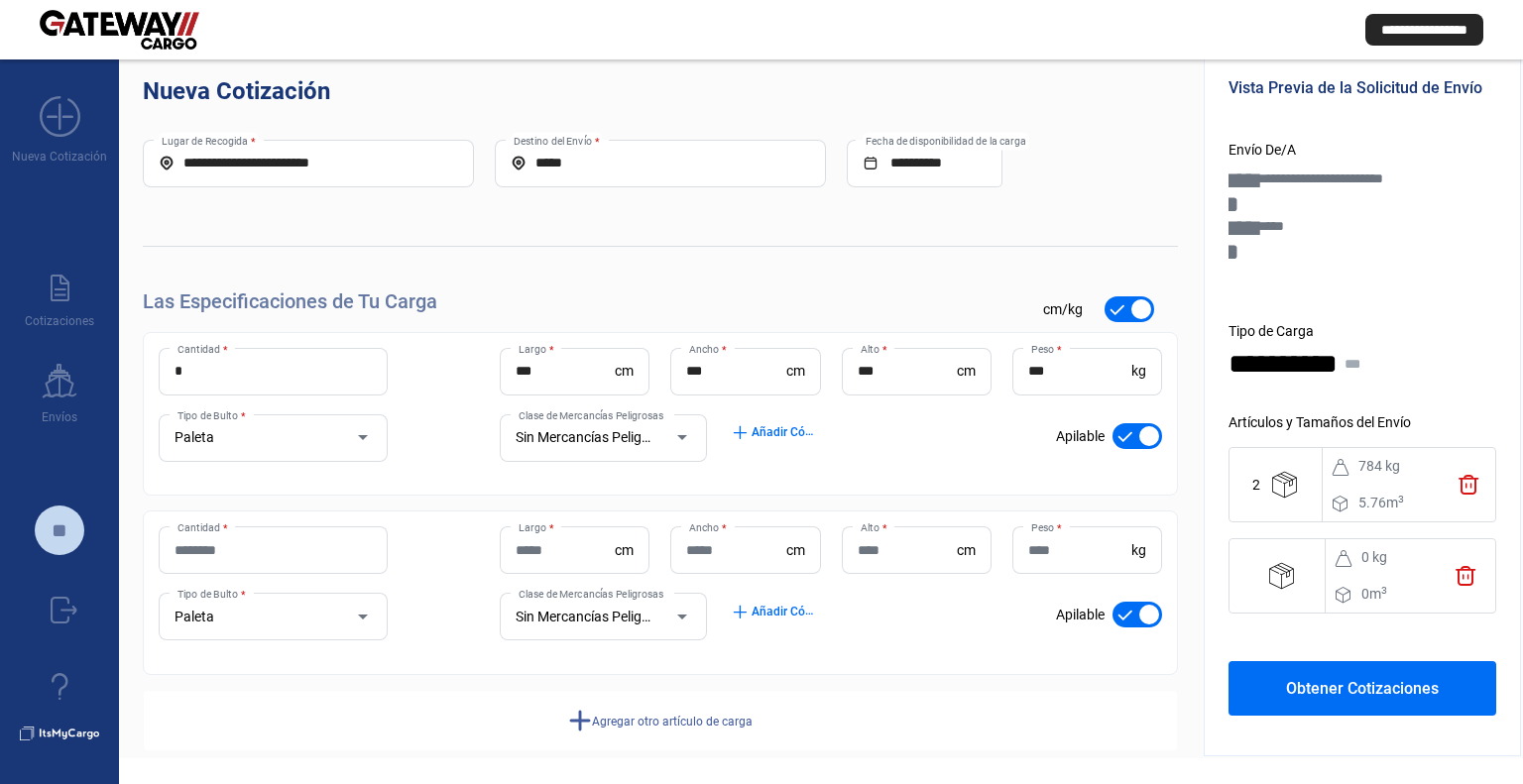 click on "Cantidad *" at bounding box center [273, 550] 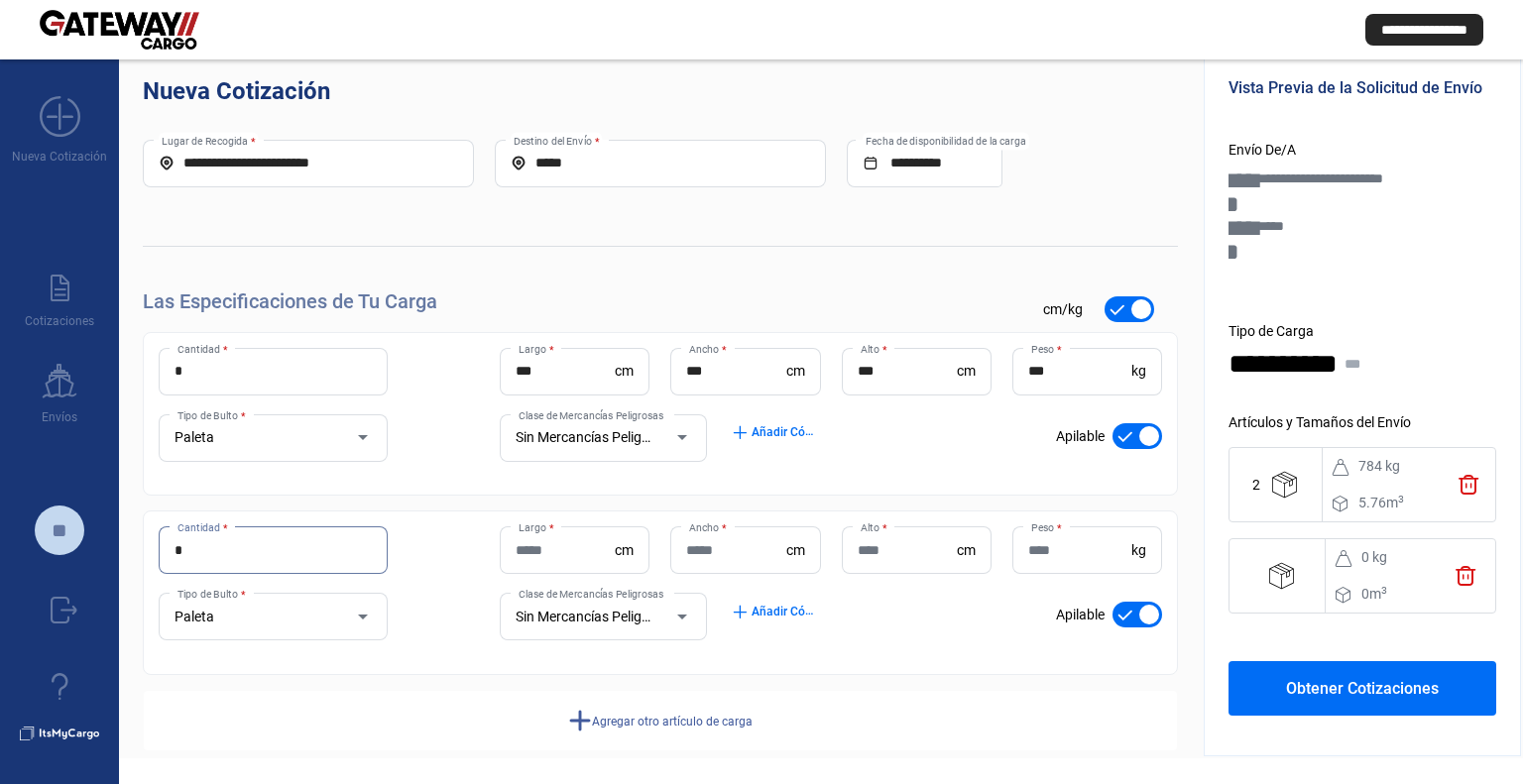 type on "*" 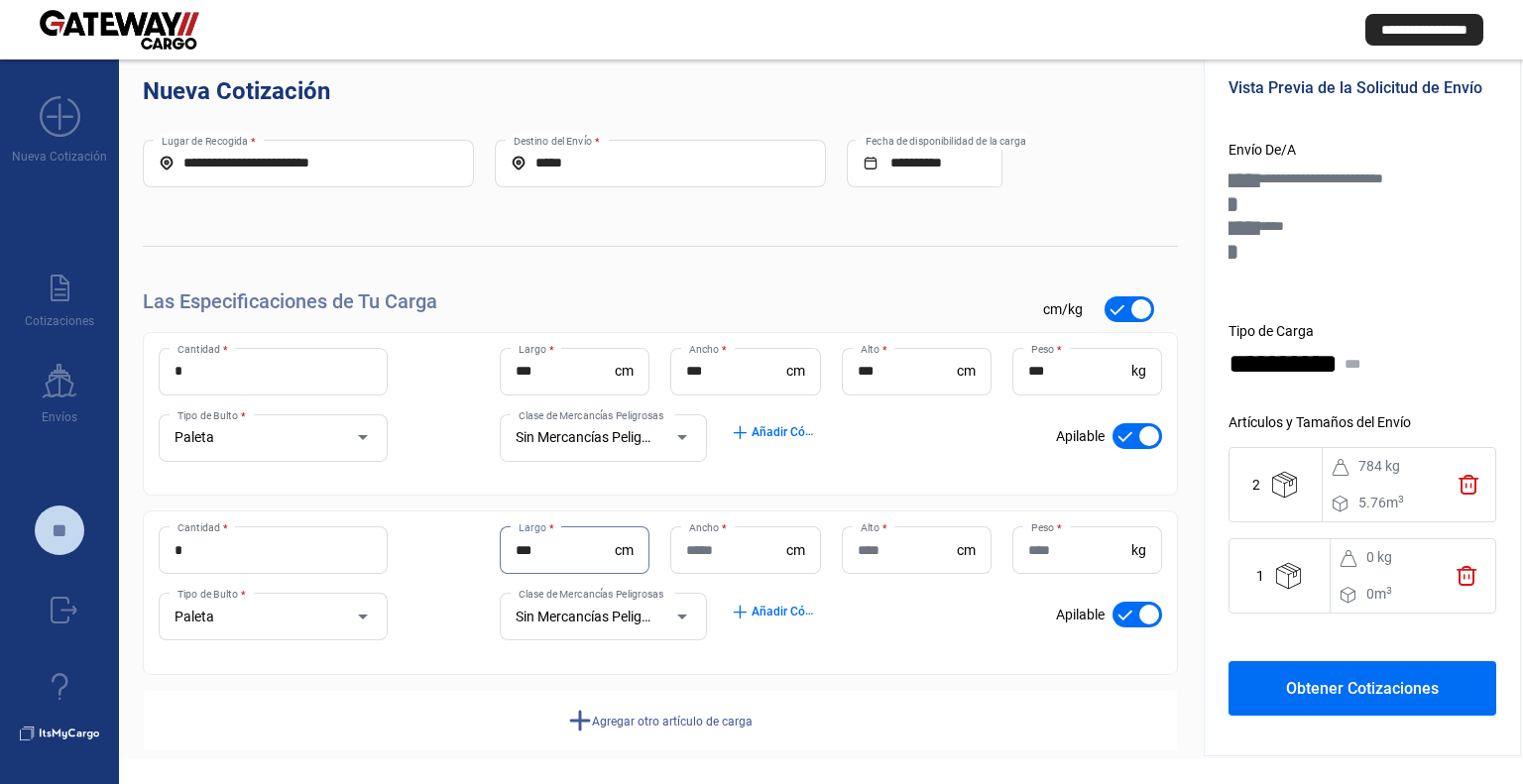 type on "***" 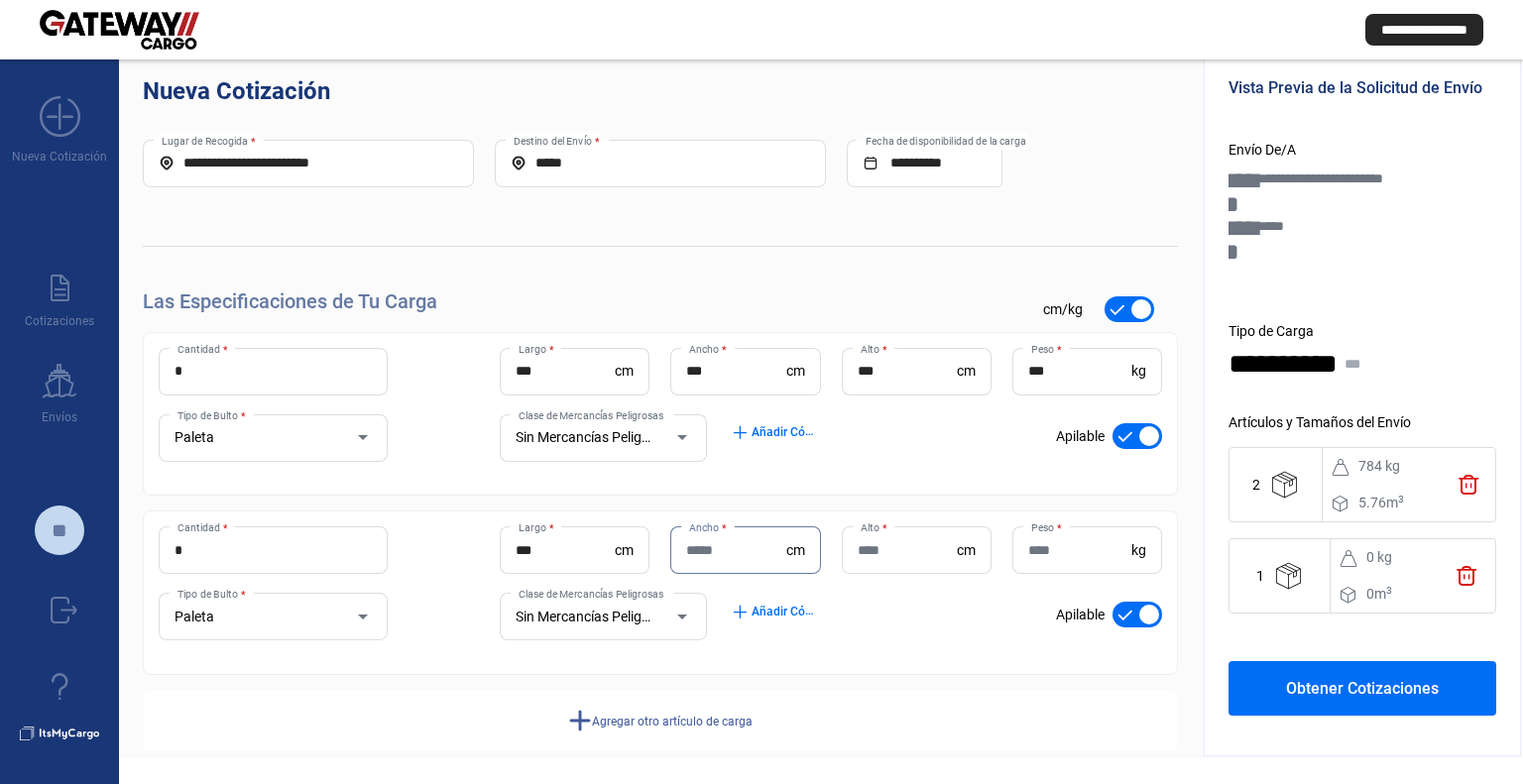 click on "Ancho  *" at bounding box center [736, 550] 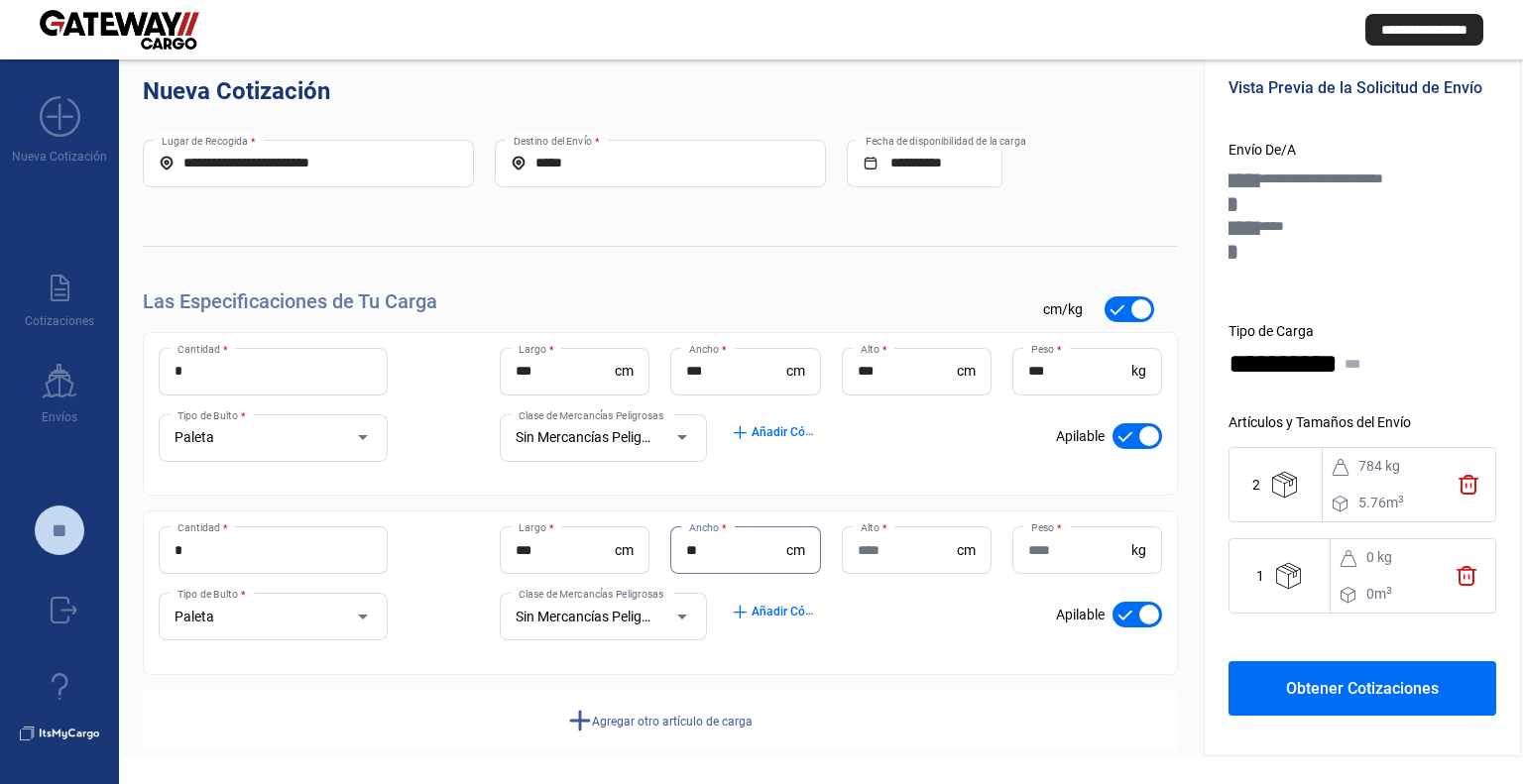 type on "**" 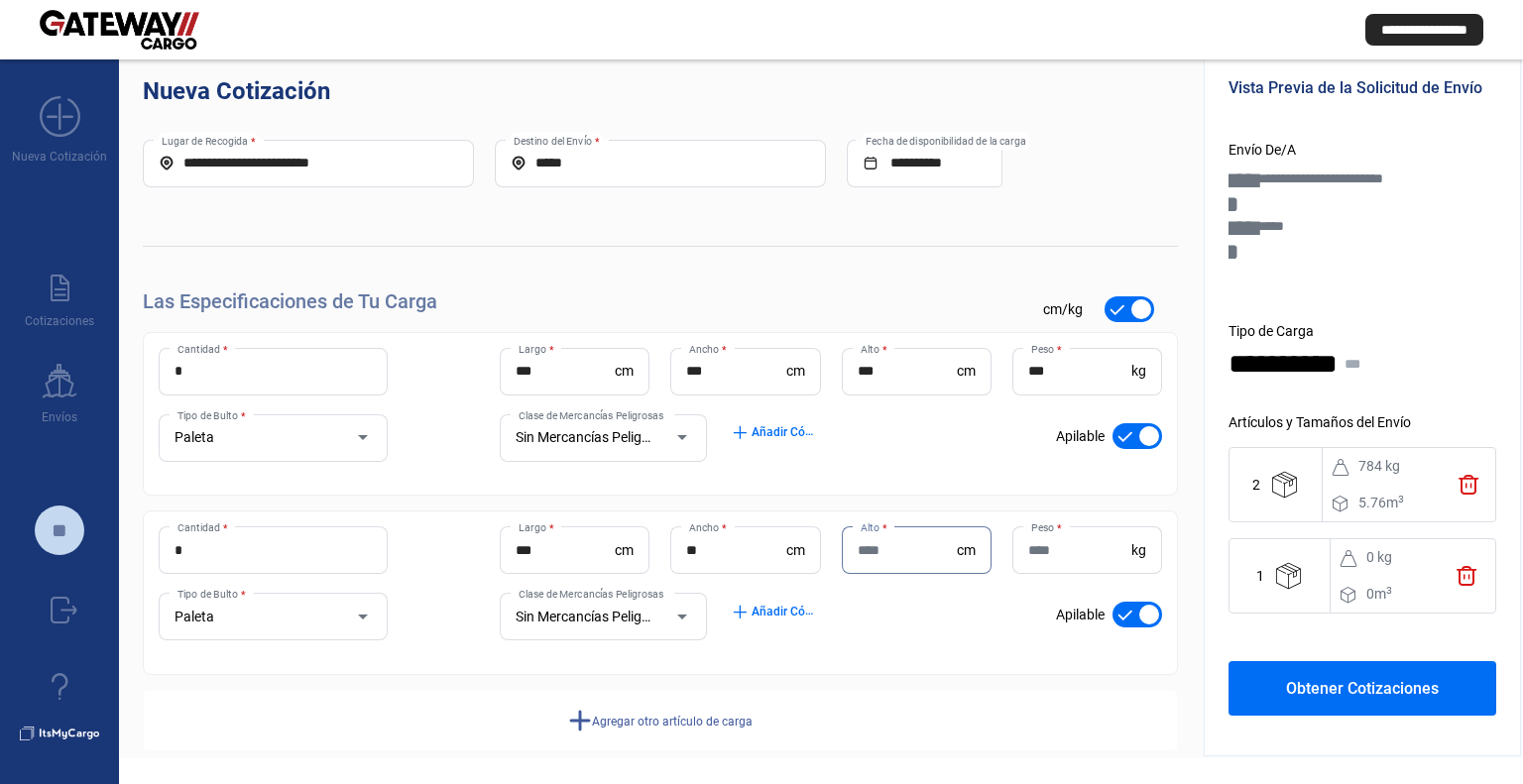 click on "Alto  *" at bounding box center (907, 550) 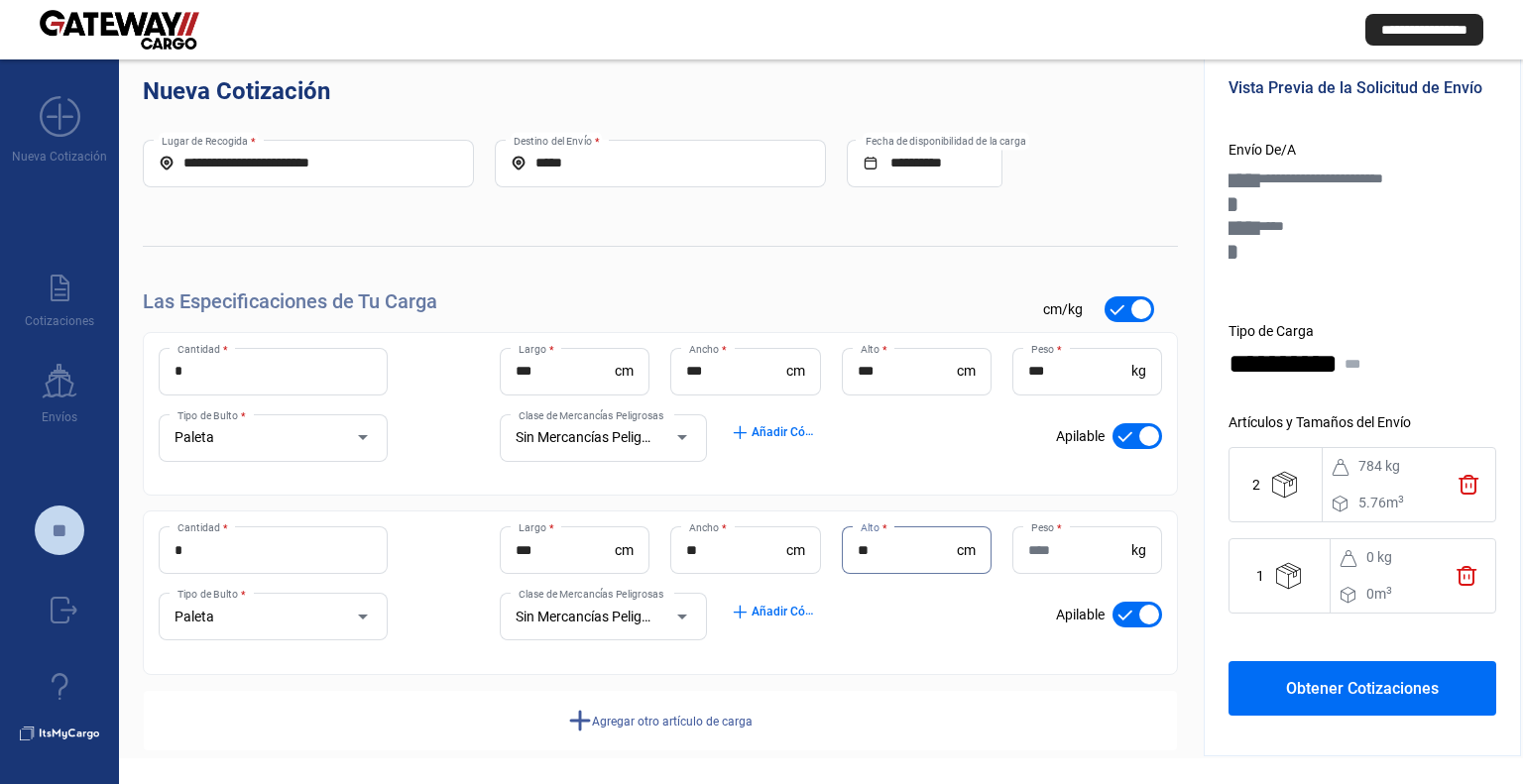 type on "**" 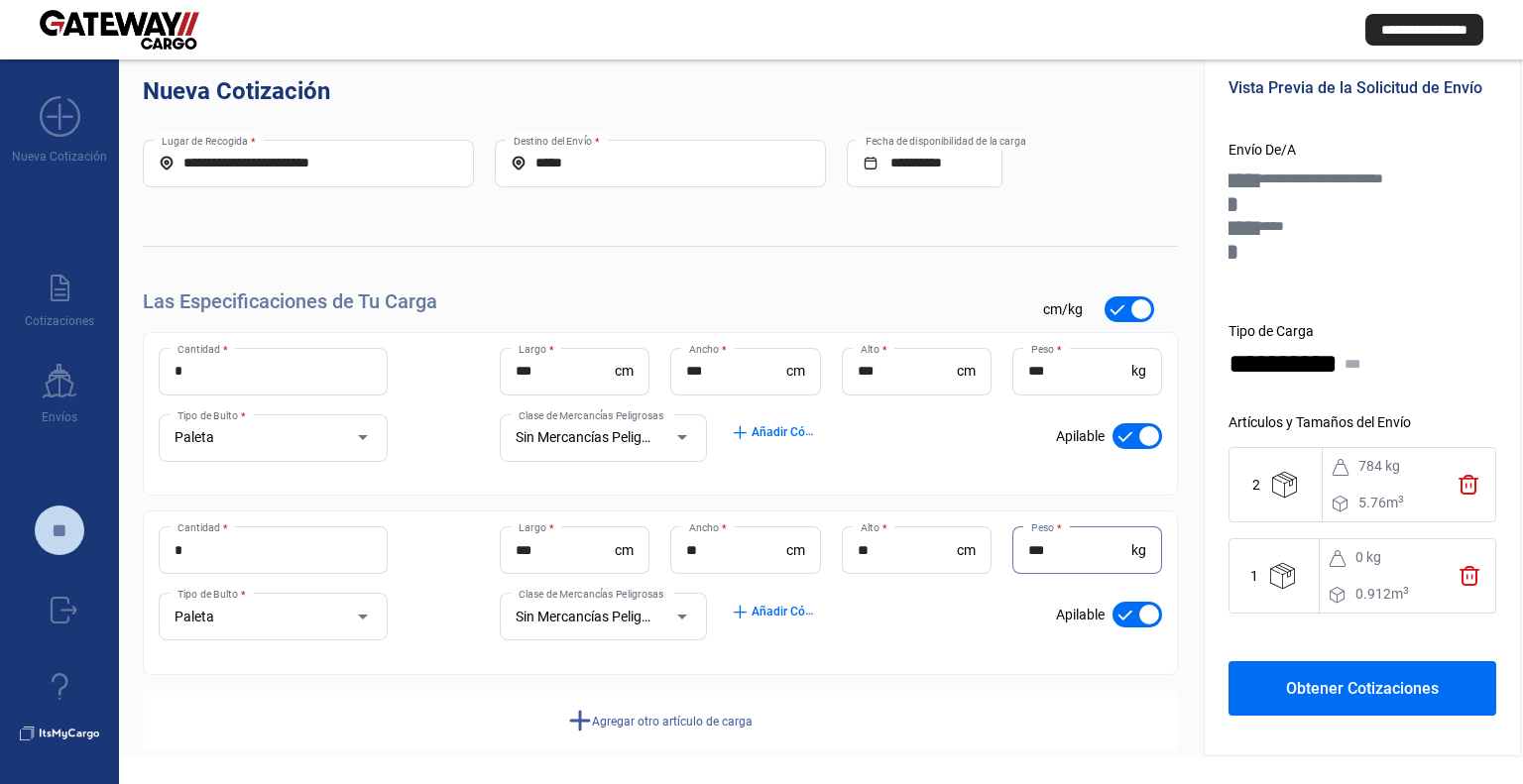 type on "***" 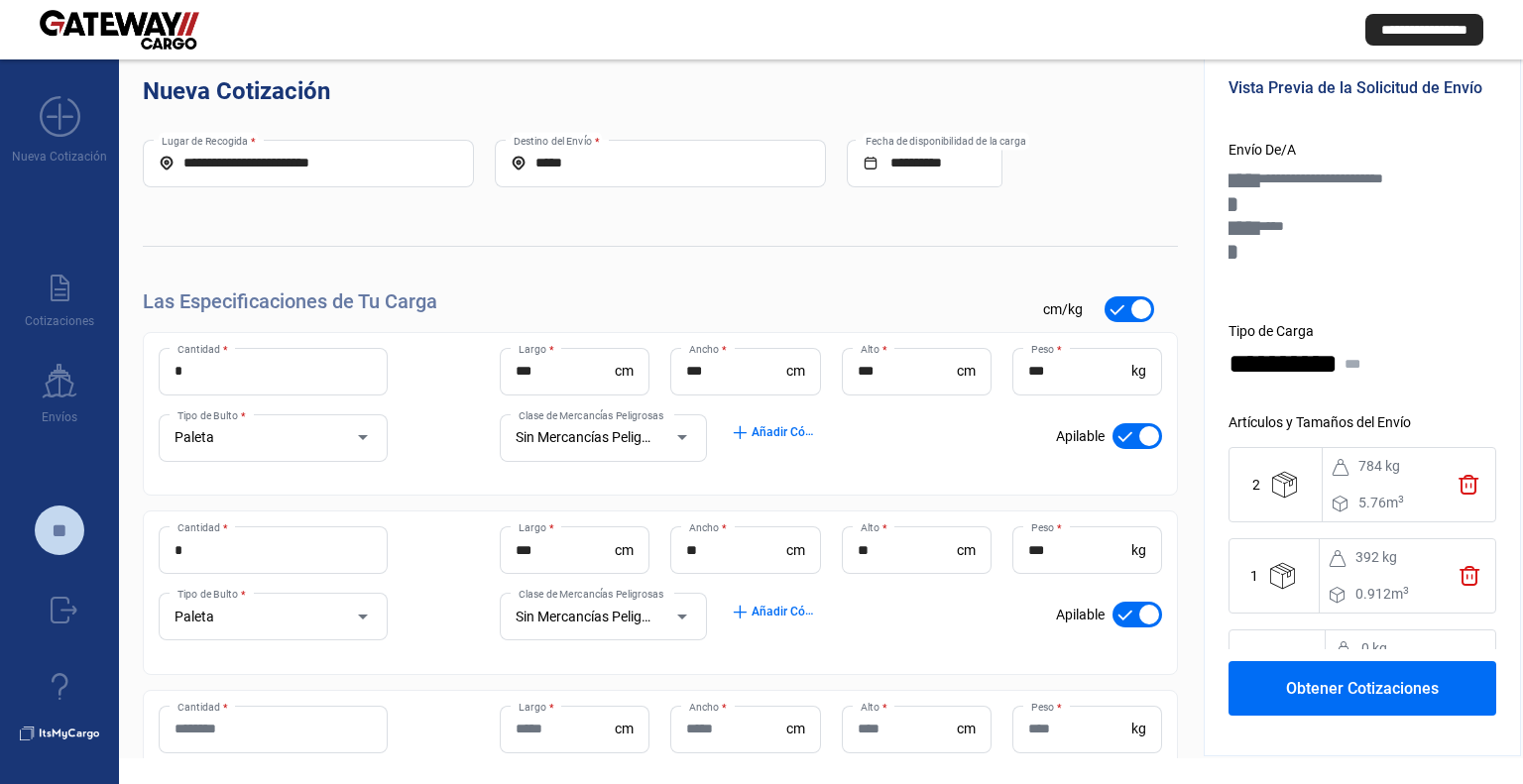 click on "trash" at bounding box center (1468, 484) 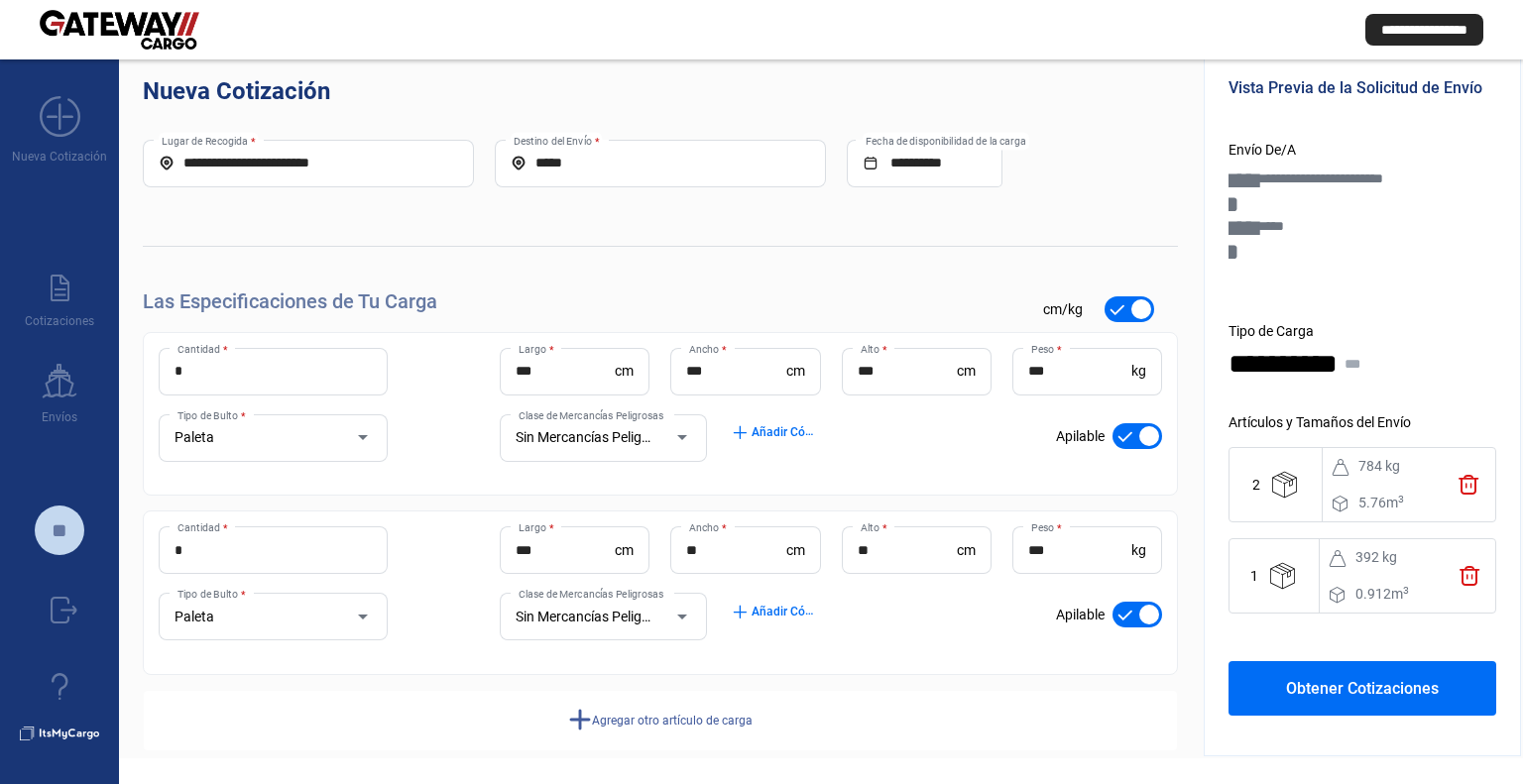click on "Obtener Cotizaciones" at bounding box center (1362, 688) 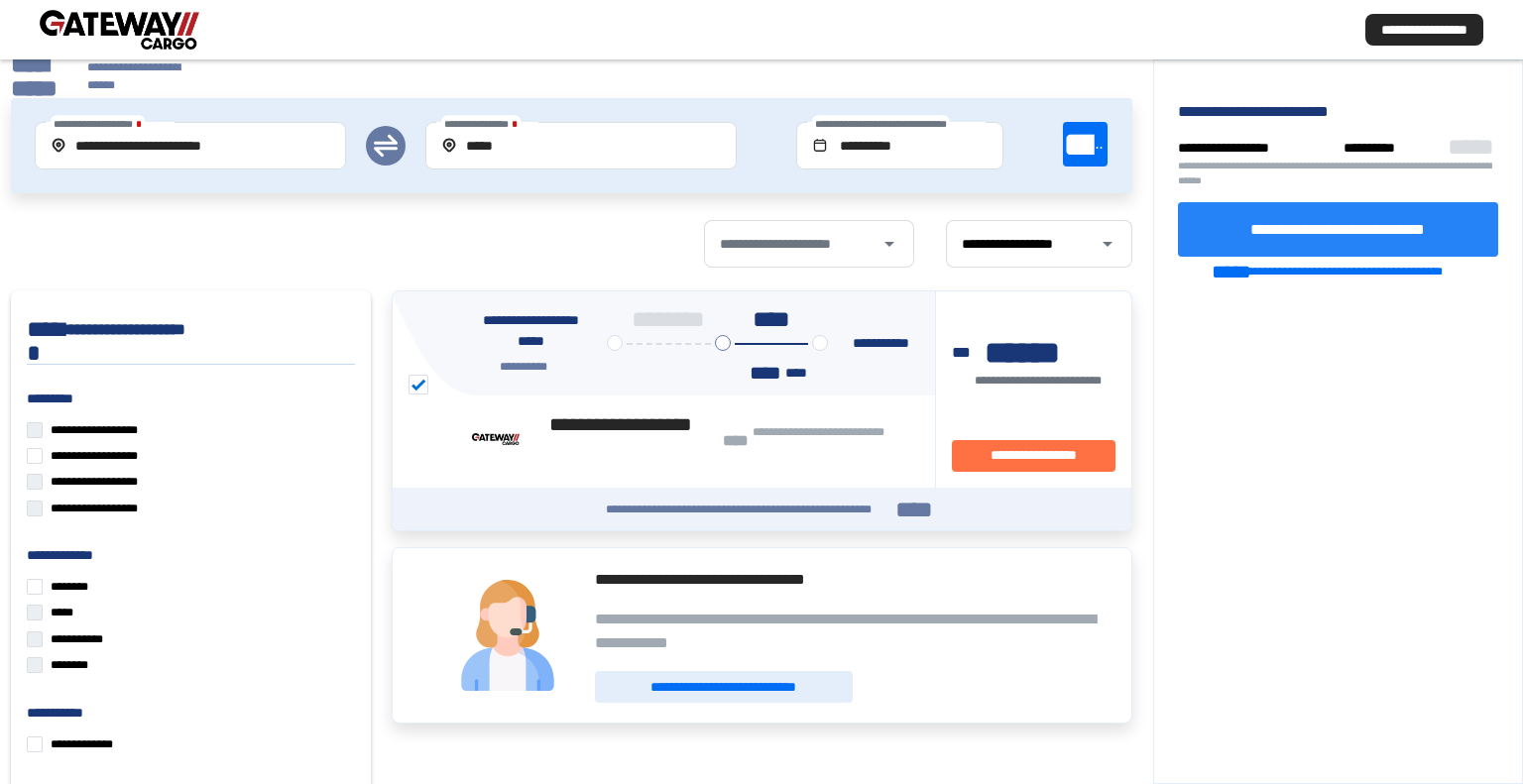 click on "**********" at bounding box center (1338, 228) 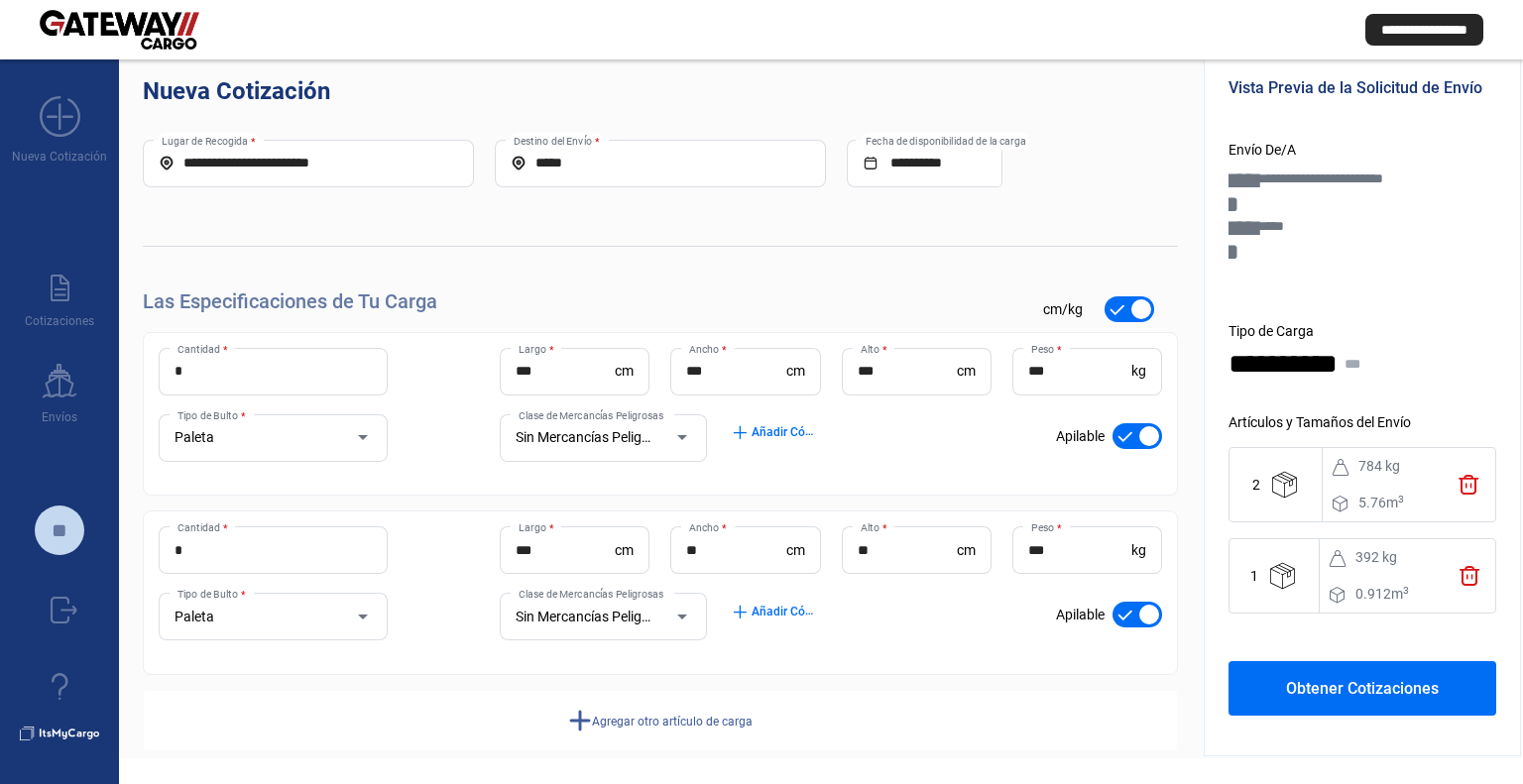 click on "trash" at bounding box center [1468, 484] 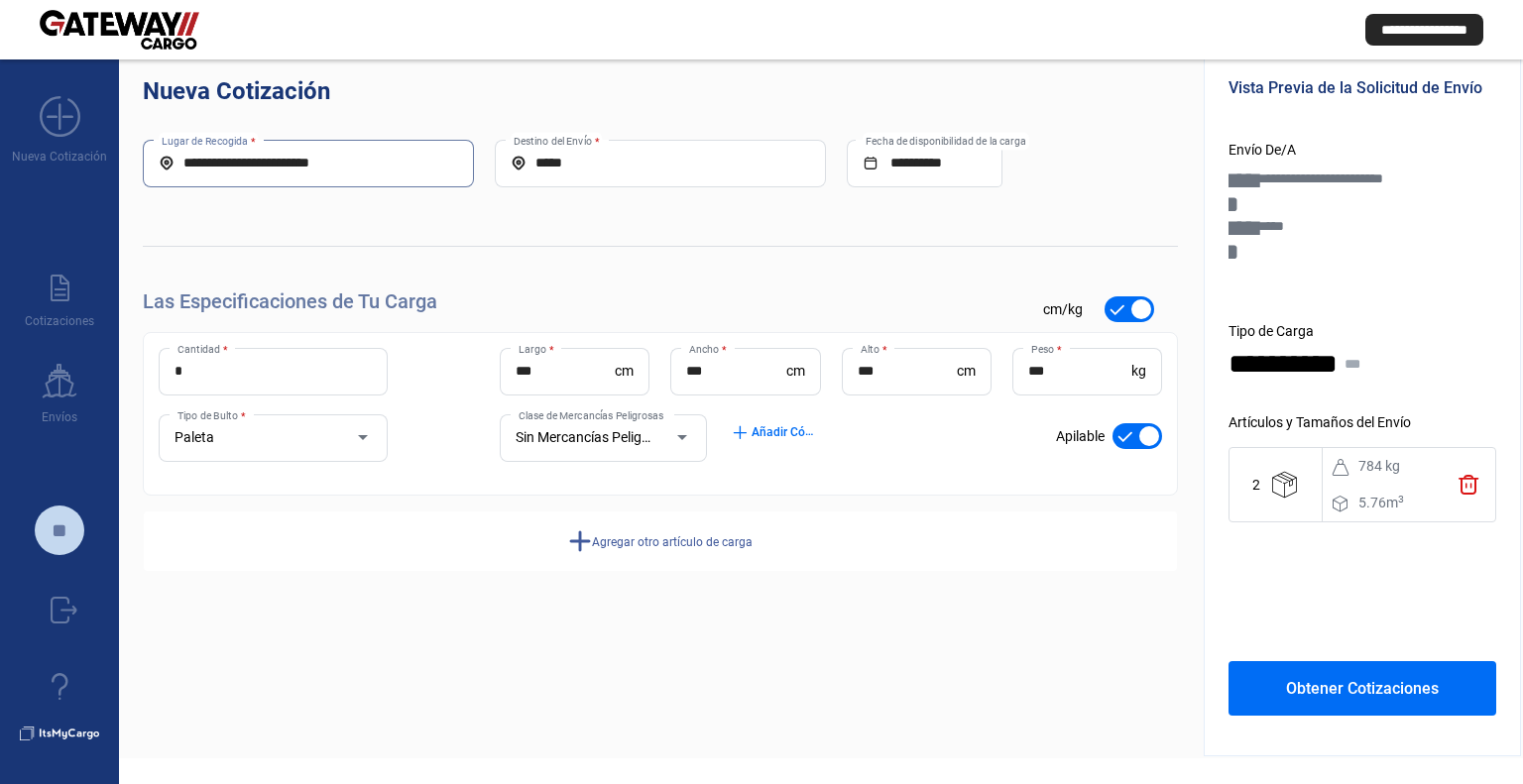 drag, startPoint x: 421, startPoint y: 170, endPoint x: 0, endPoint y: 170, distance: 421 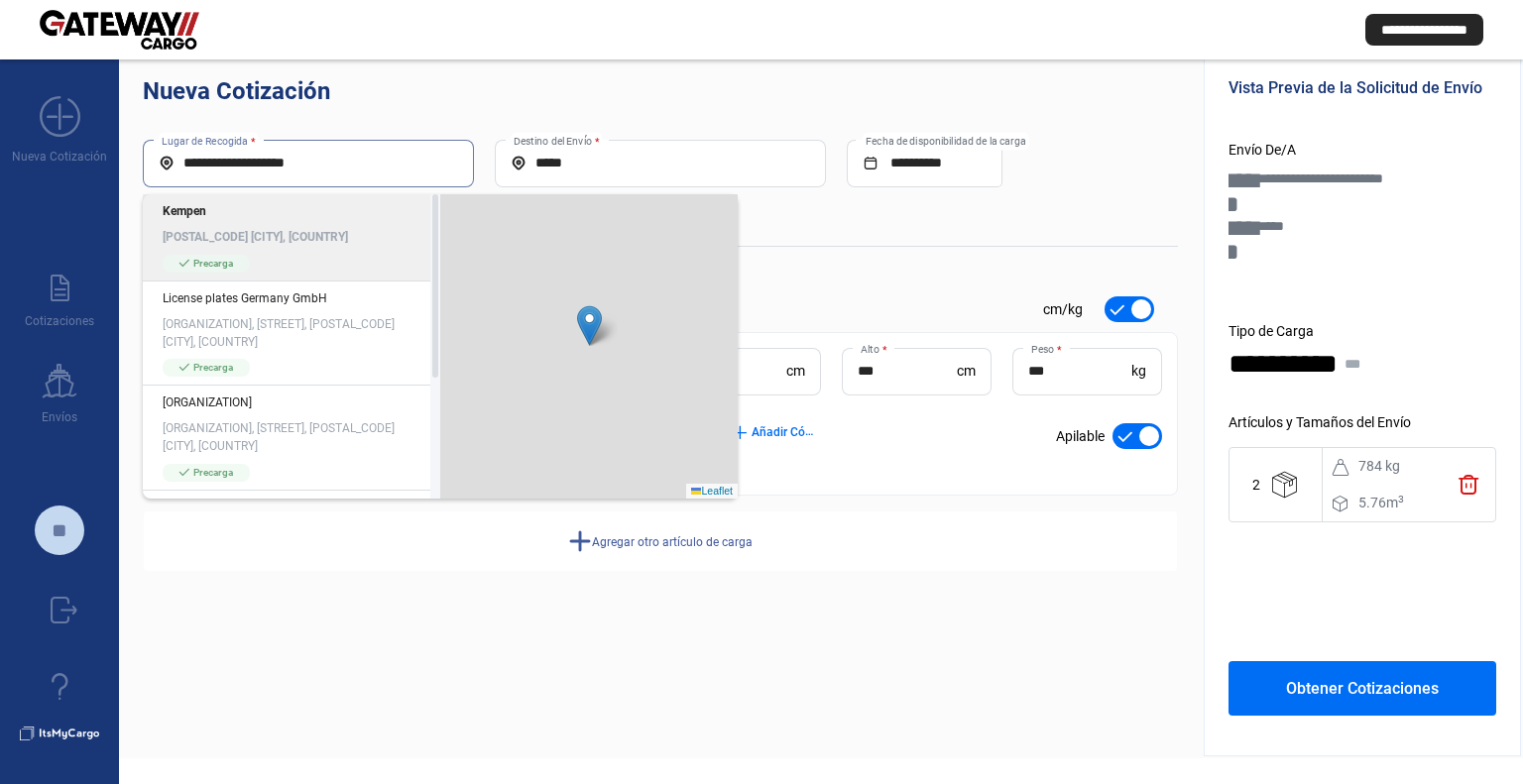 type on "**********" 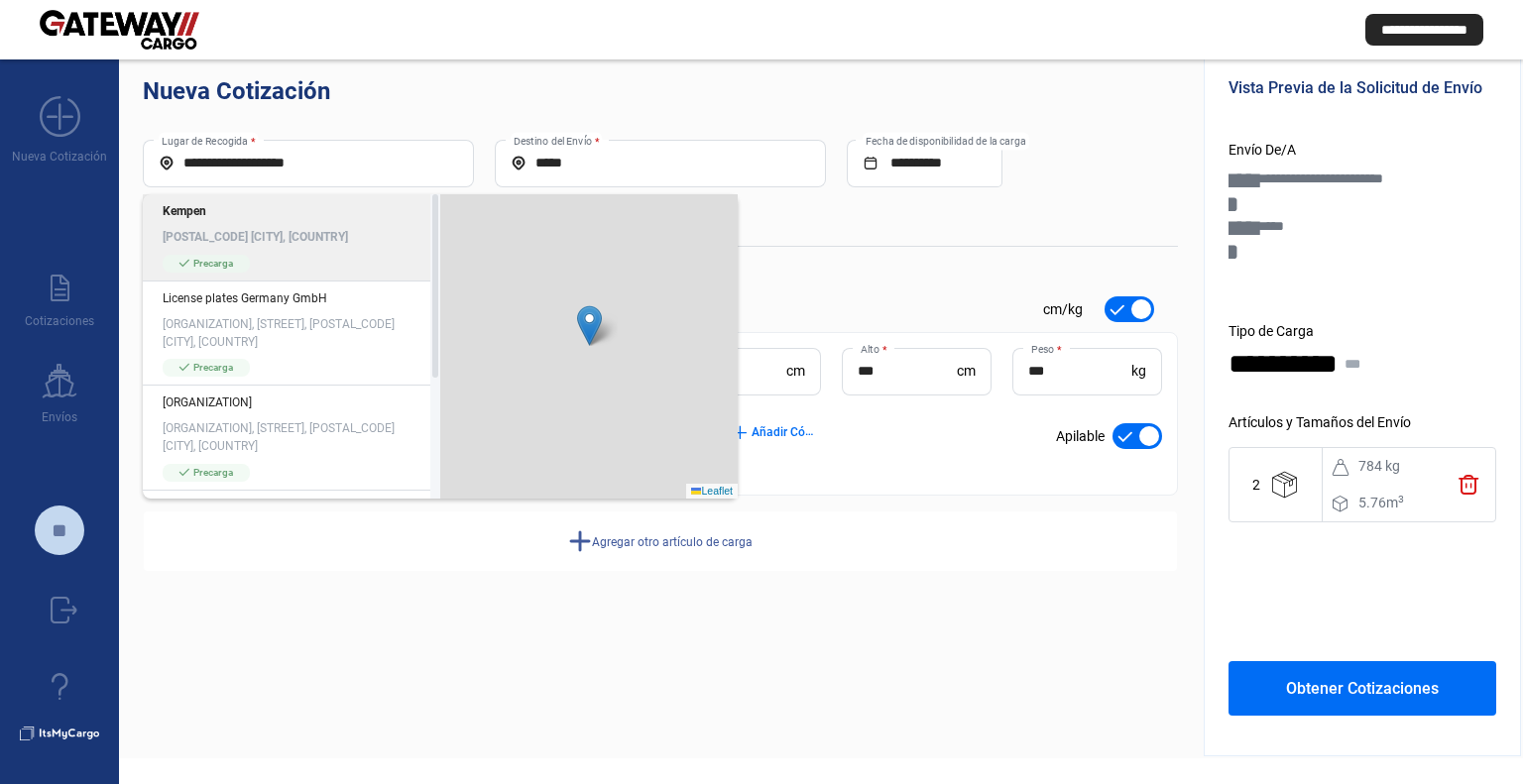 click on "[POSTAL_CODE] [CITY], [COUNTRY]" at bounding box center [292, 237] 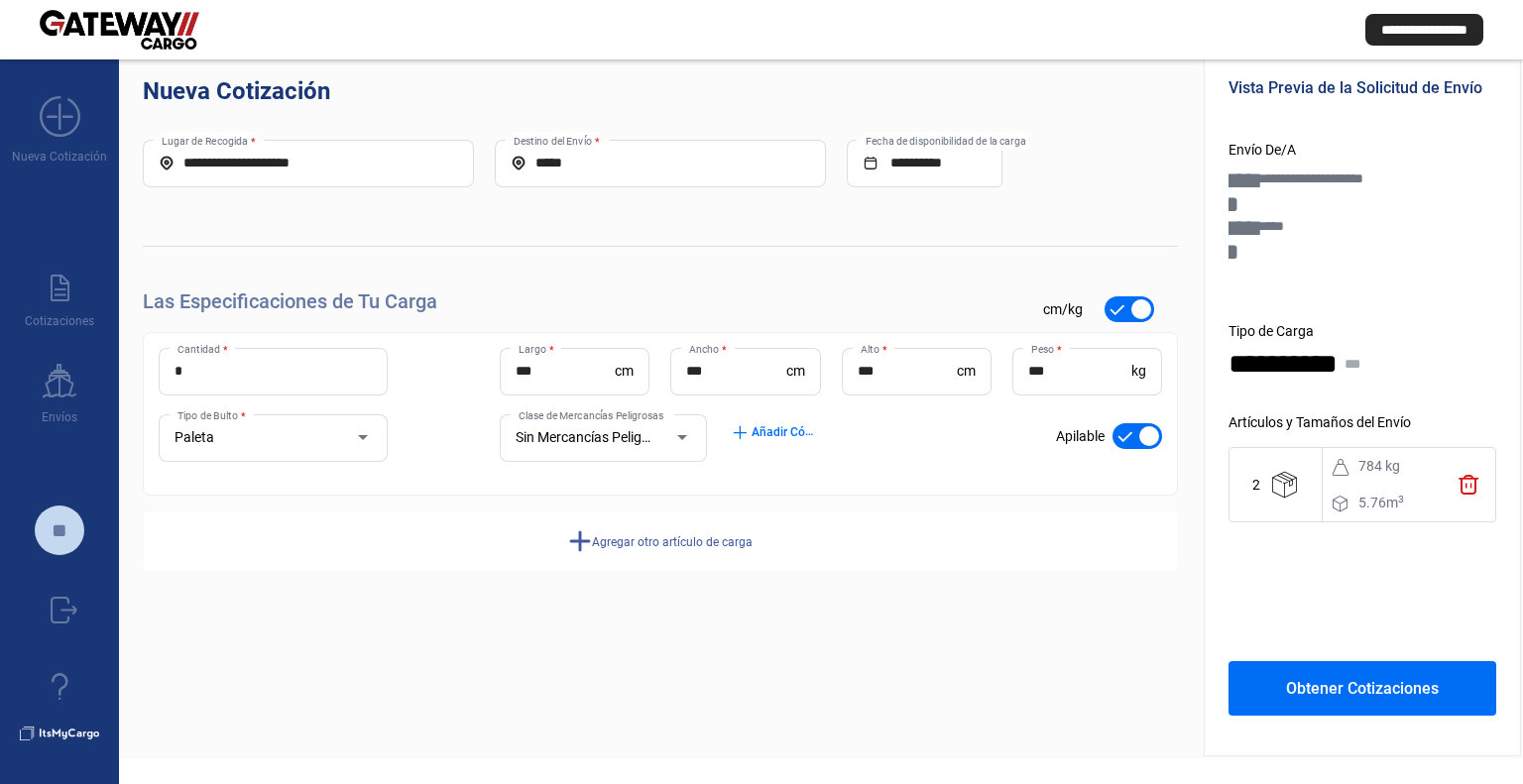click on "*****" at bounding box center (660, 163) 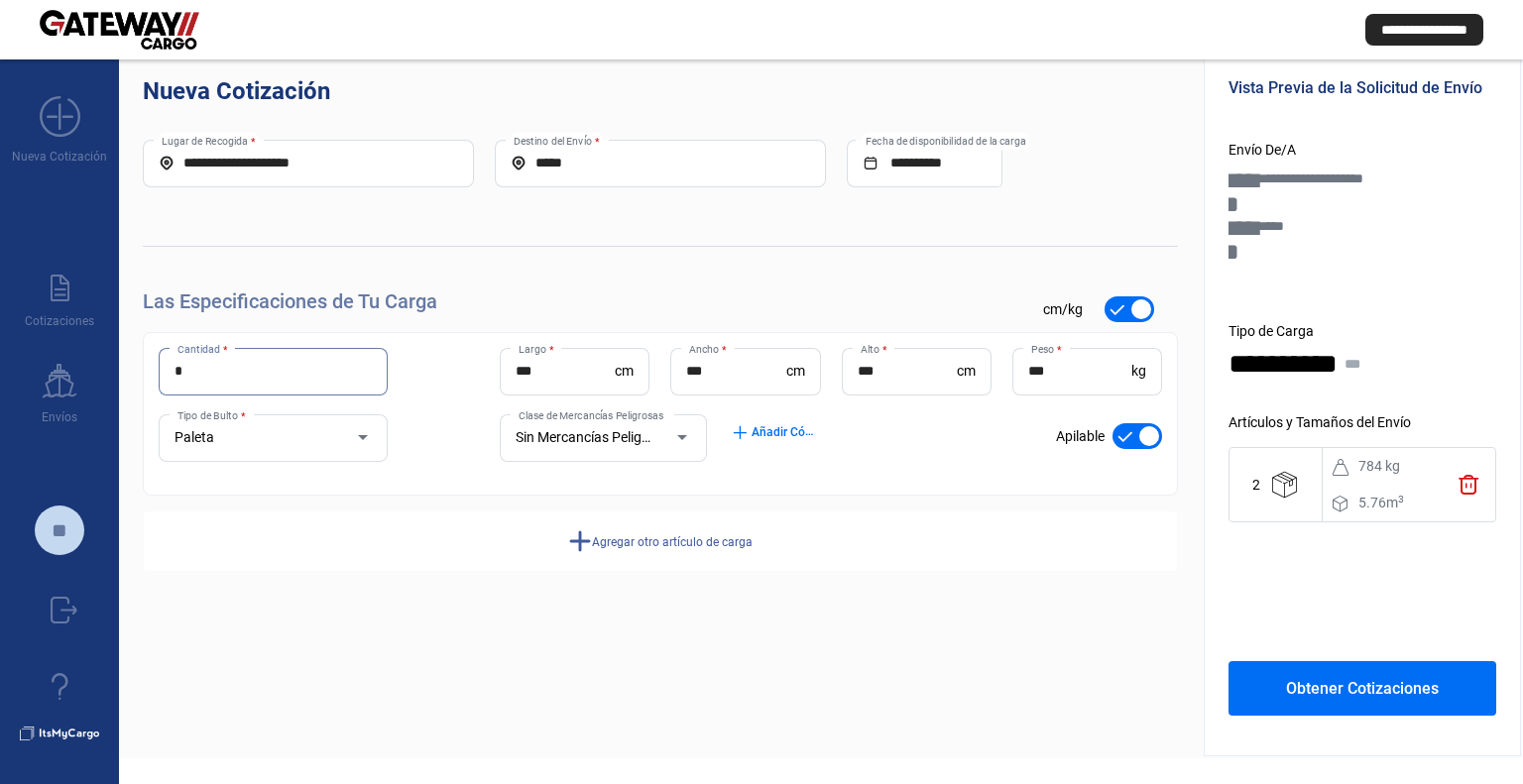 click on "*" at bounding box center (273, 371) 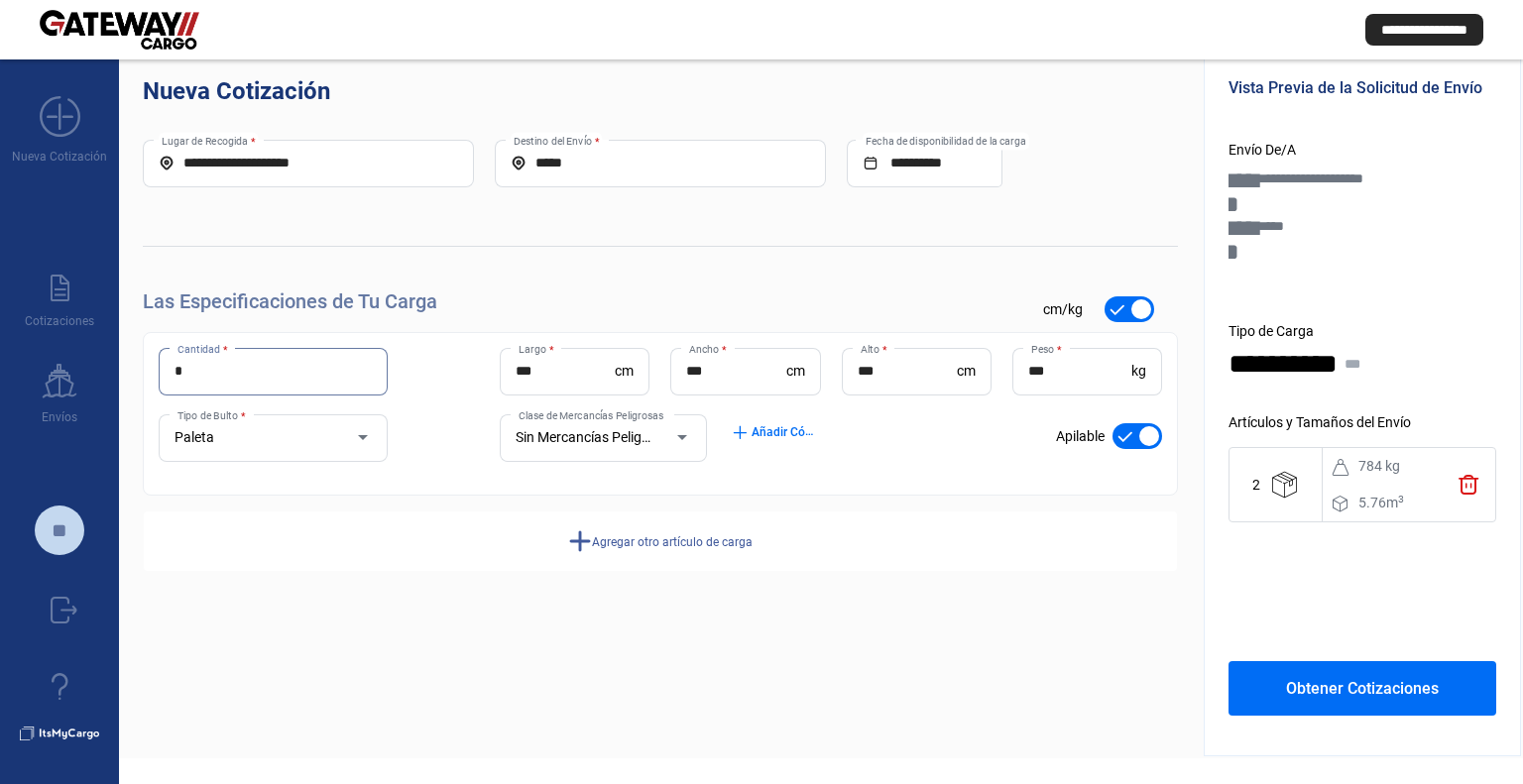 type on "*" 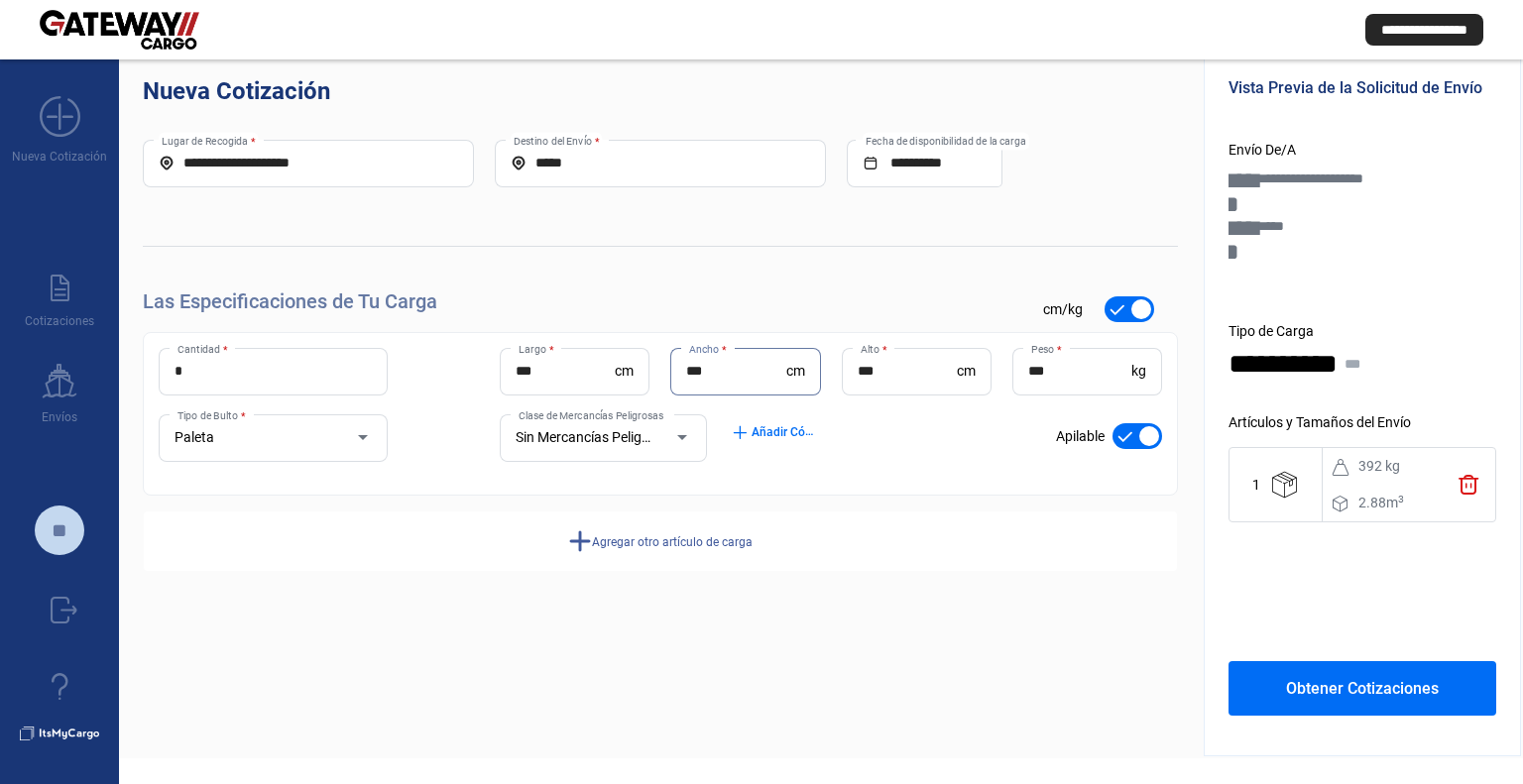 drag, startPoint x: 736, startPoint y: 376, endPoint x: 623, endPoint y: 369, distance: 113.21661 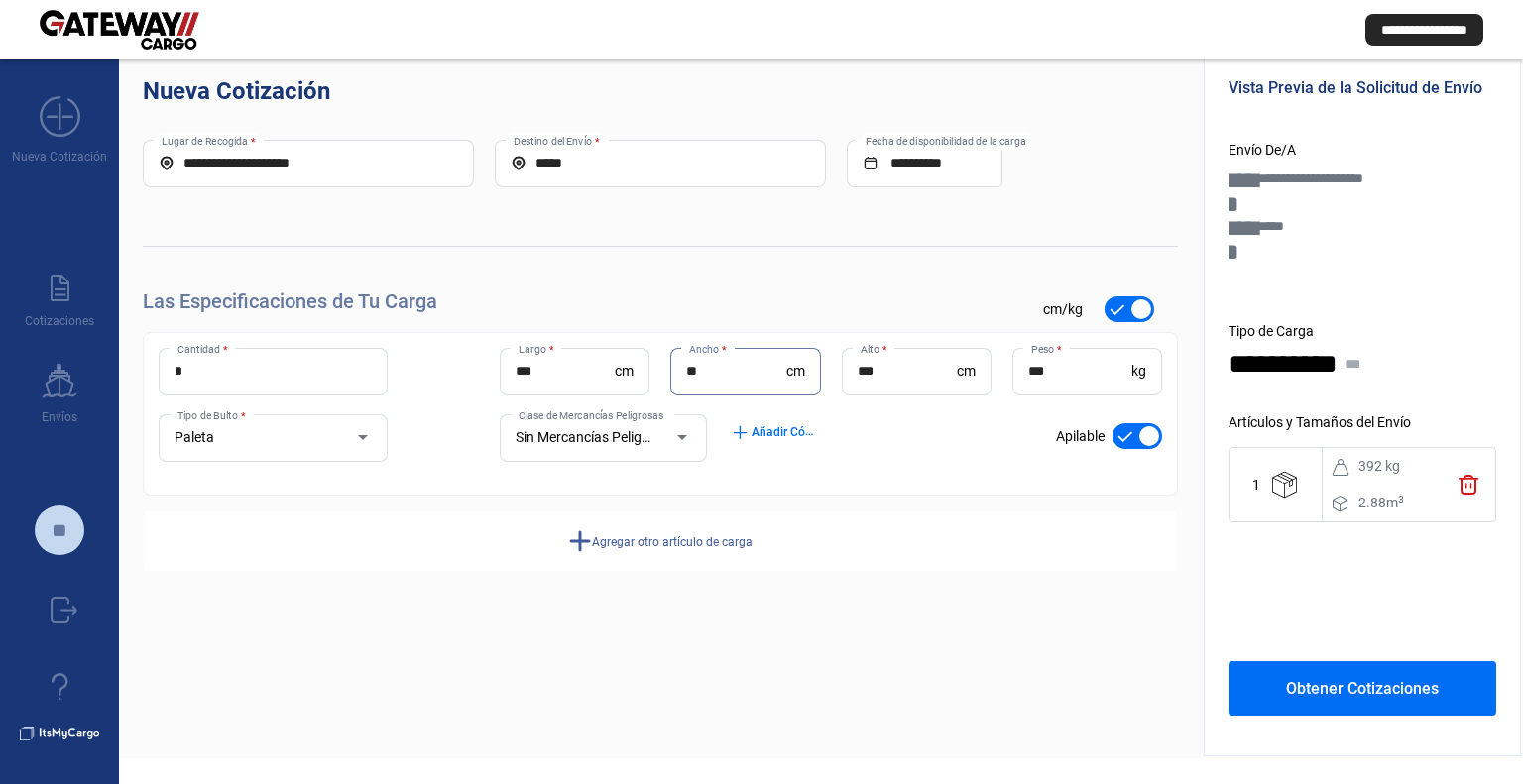 type on "**" 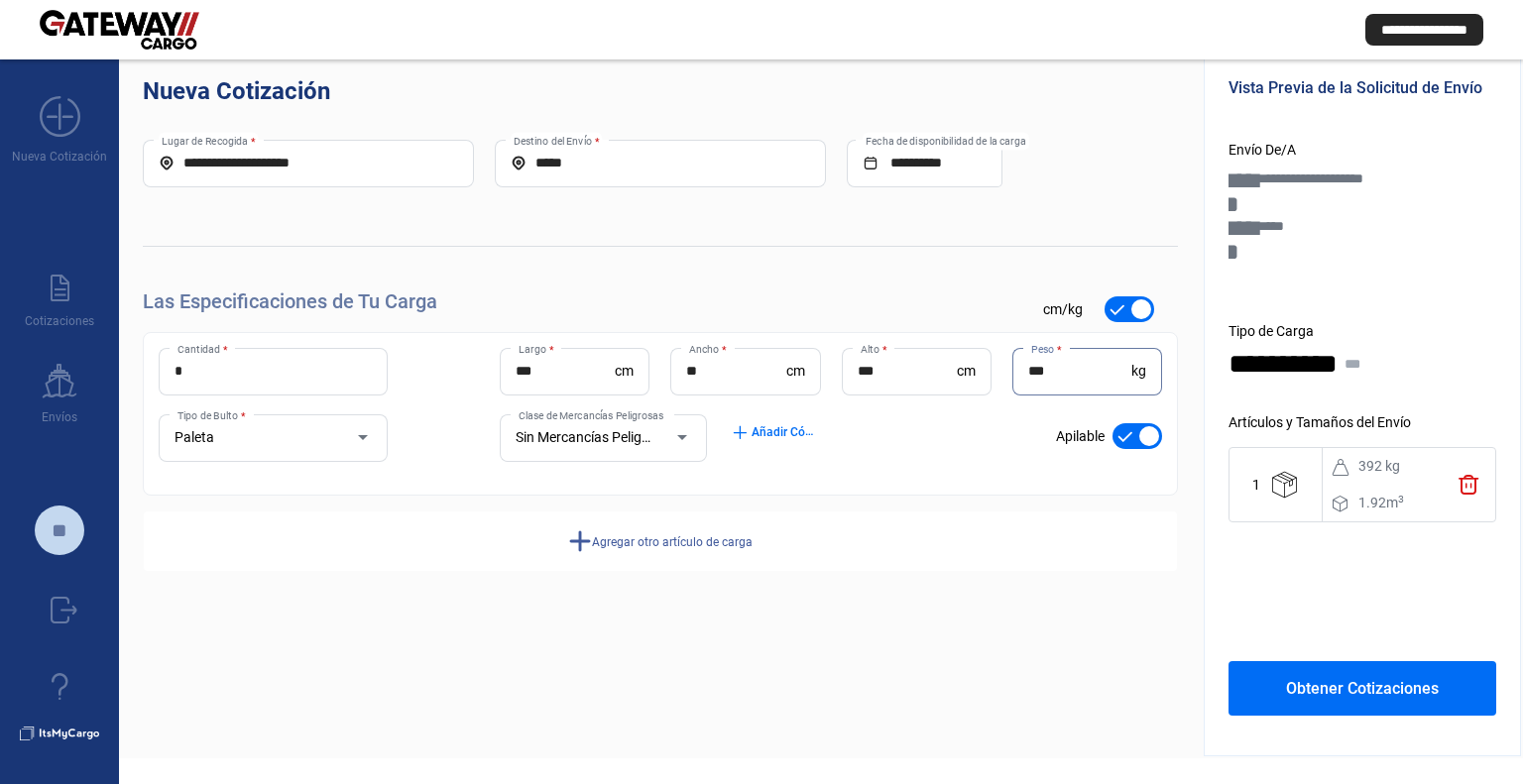 drag, startPoint x: 1072, startPoint y: 374, endPoint x: 992, endPoint y: 352, distance: 82.9699 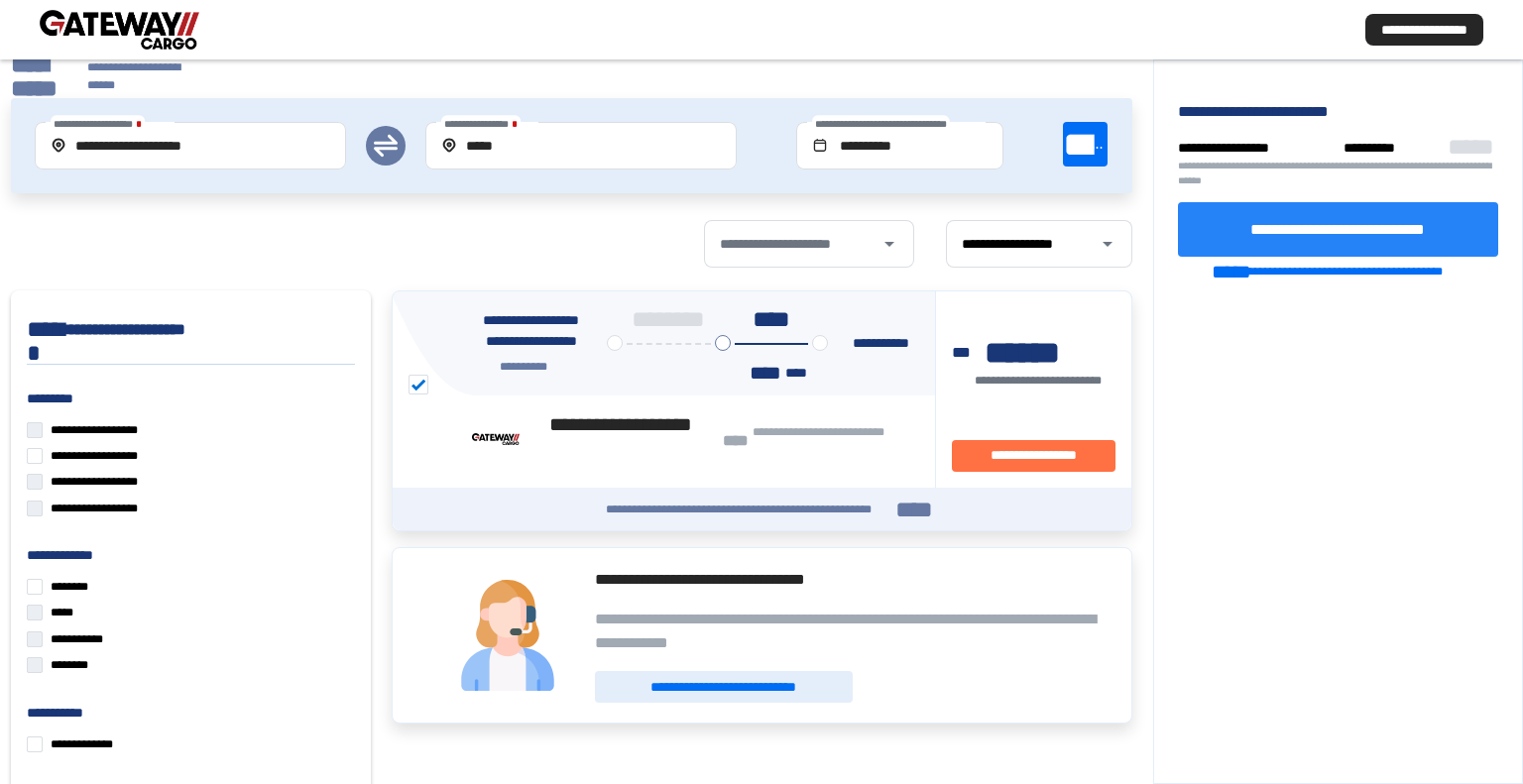 click on "**********" at bounding box center [1338, 228] 